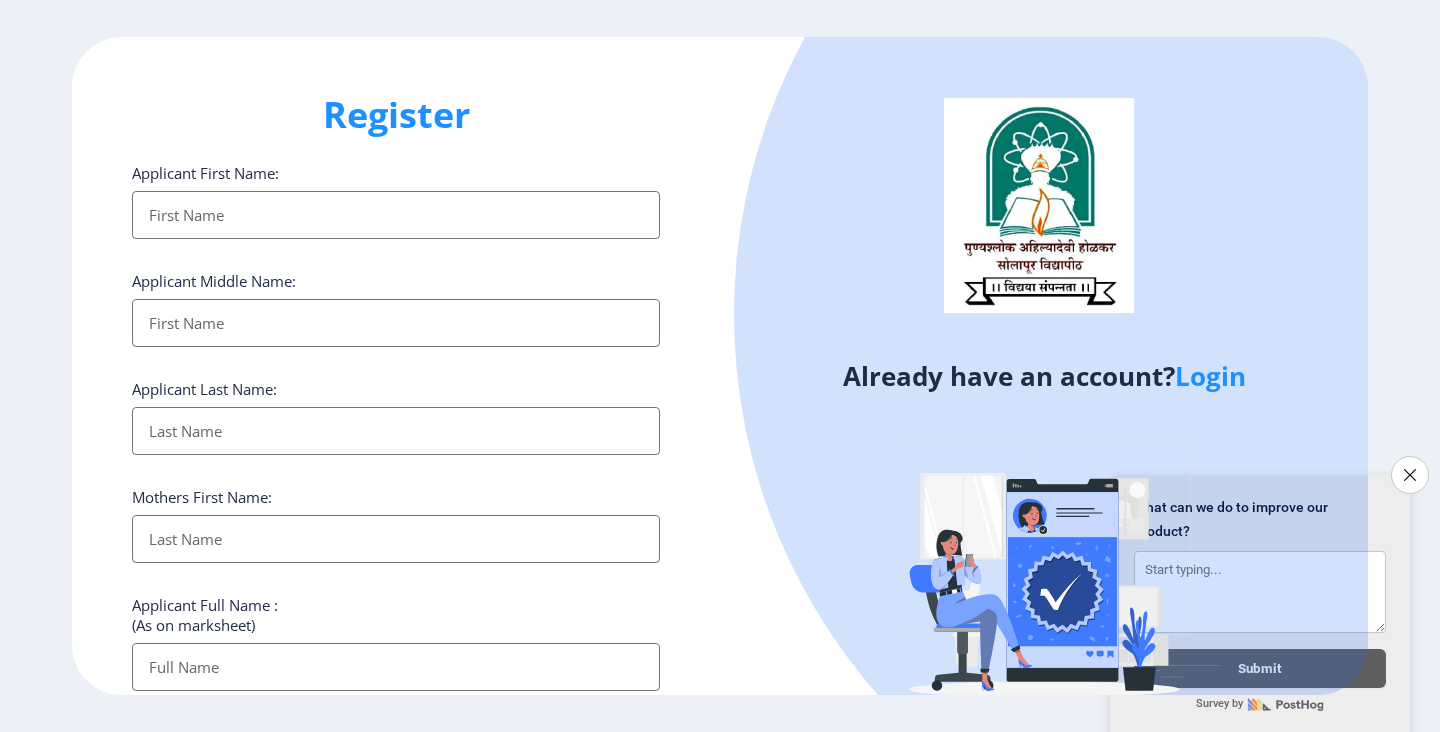 select 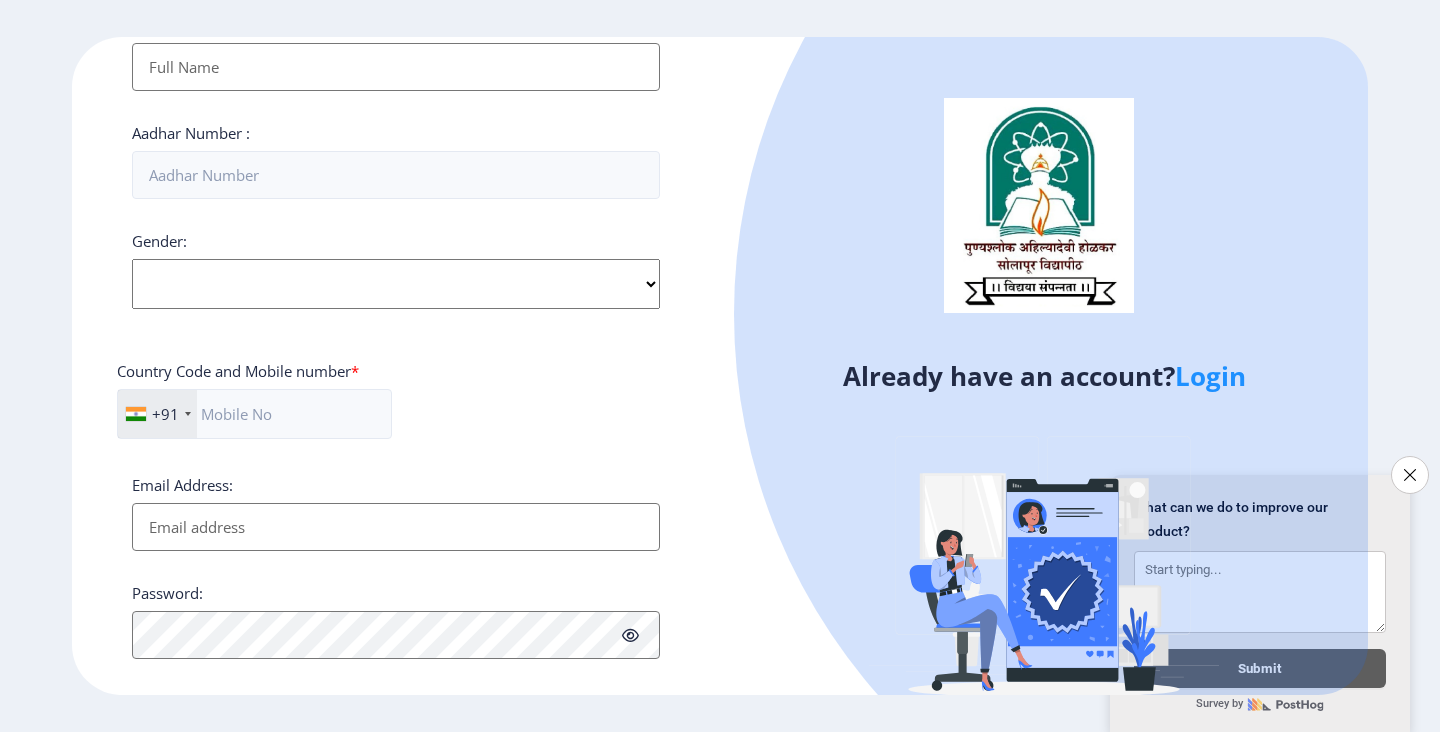 click on "Login" 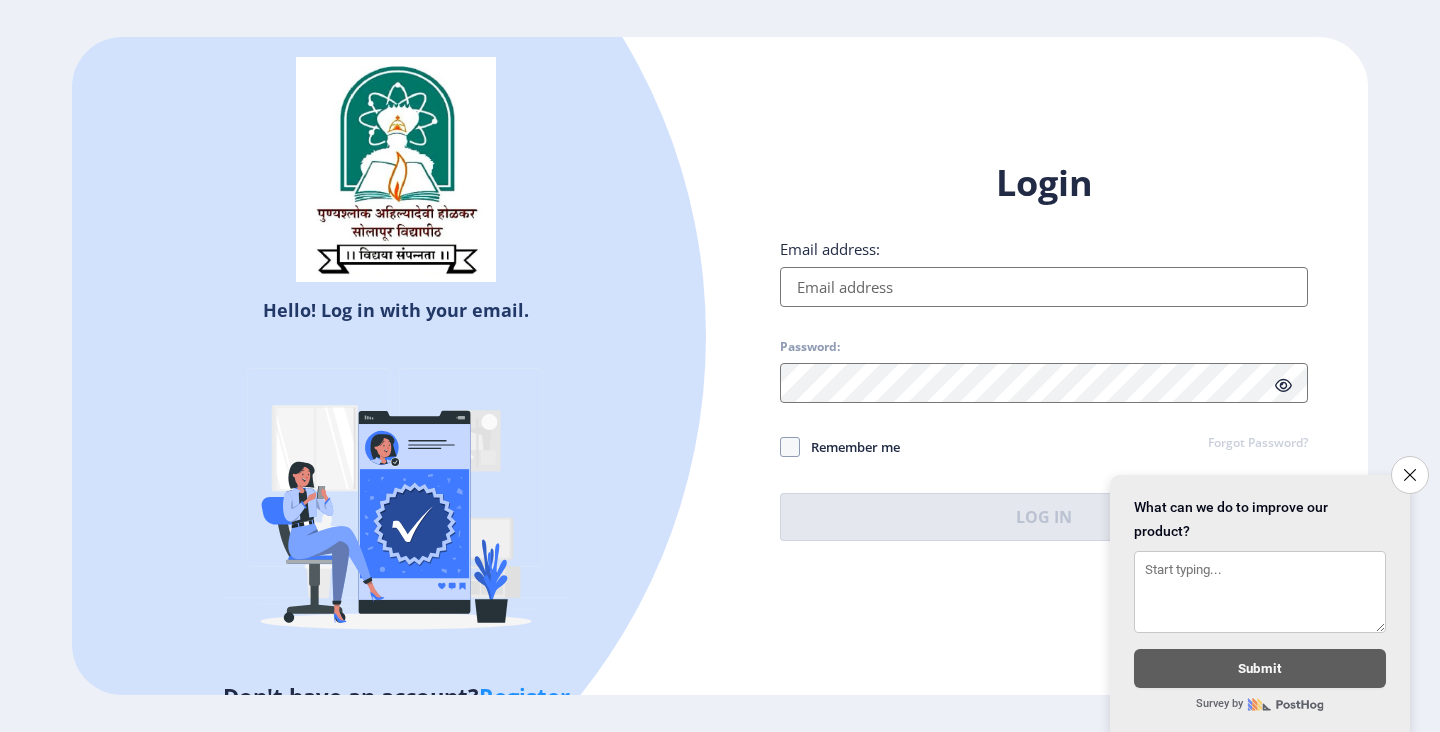 click on "Email address:" at bounding box center (1044, 287) 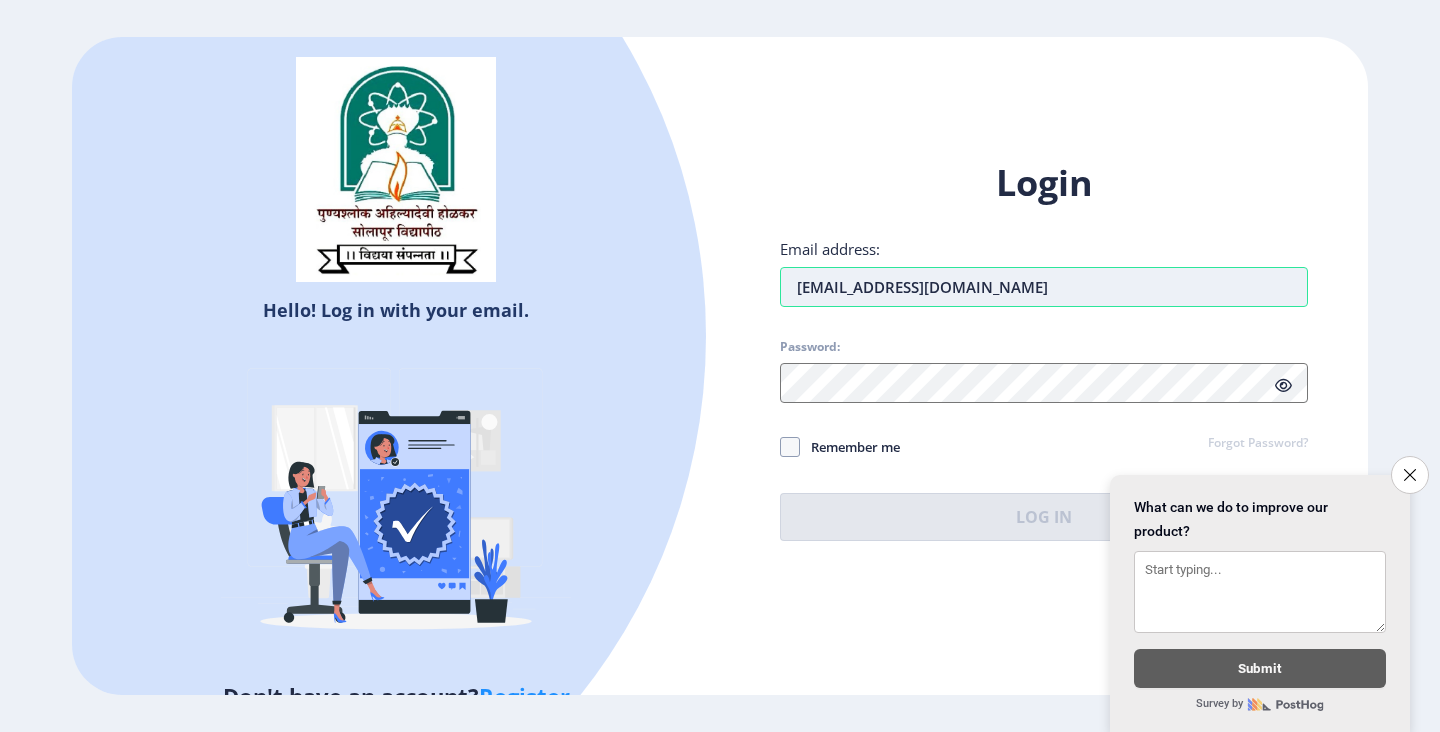 type on "[EMAIL_ADDRESS][DOMAIN_NAME]" 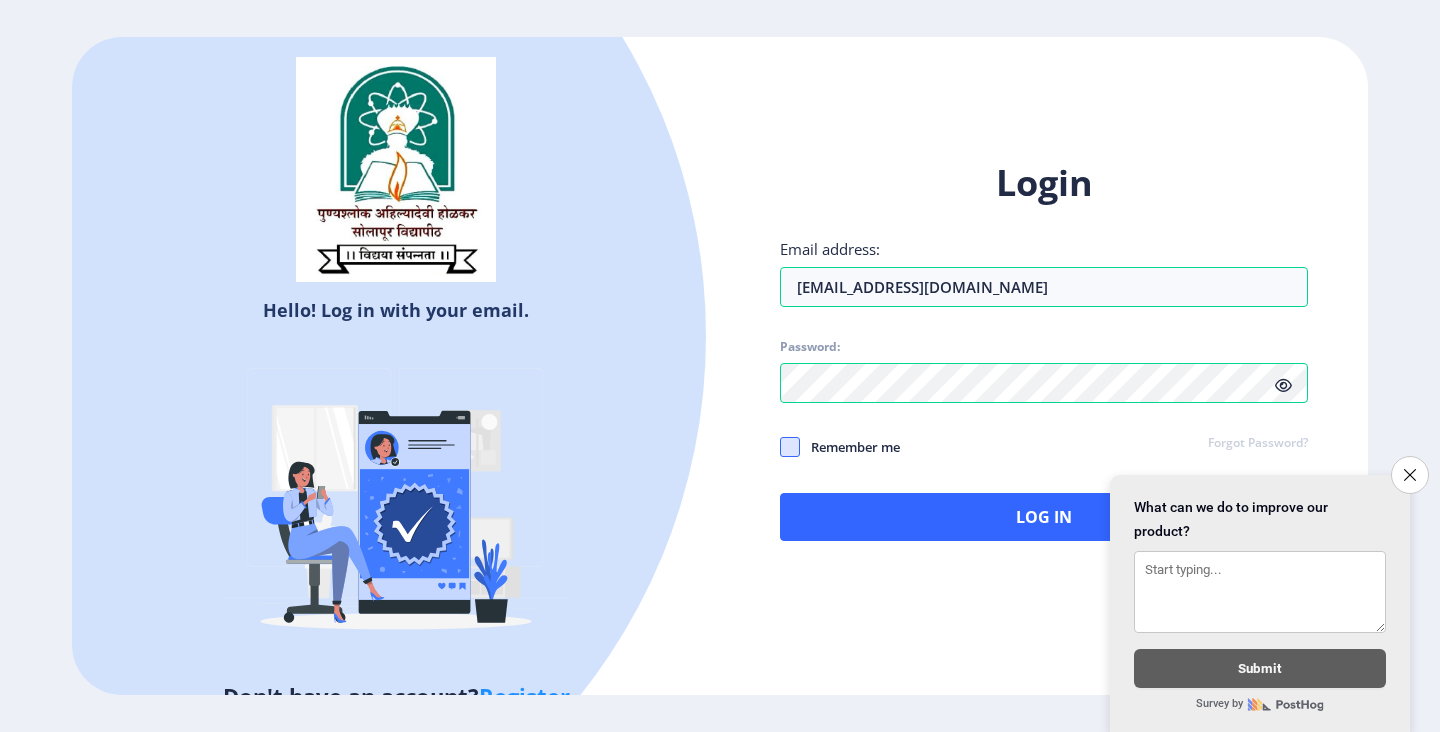 click 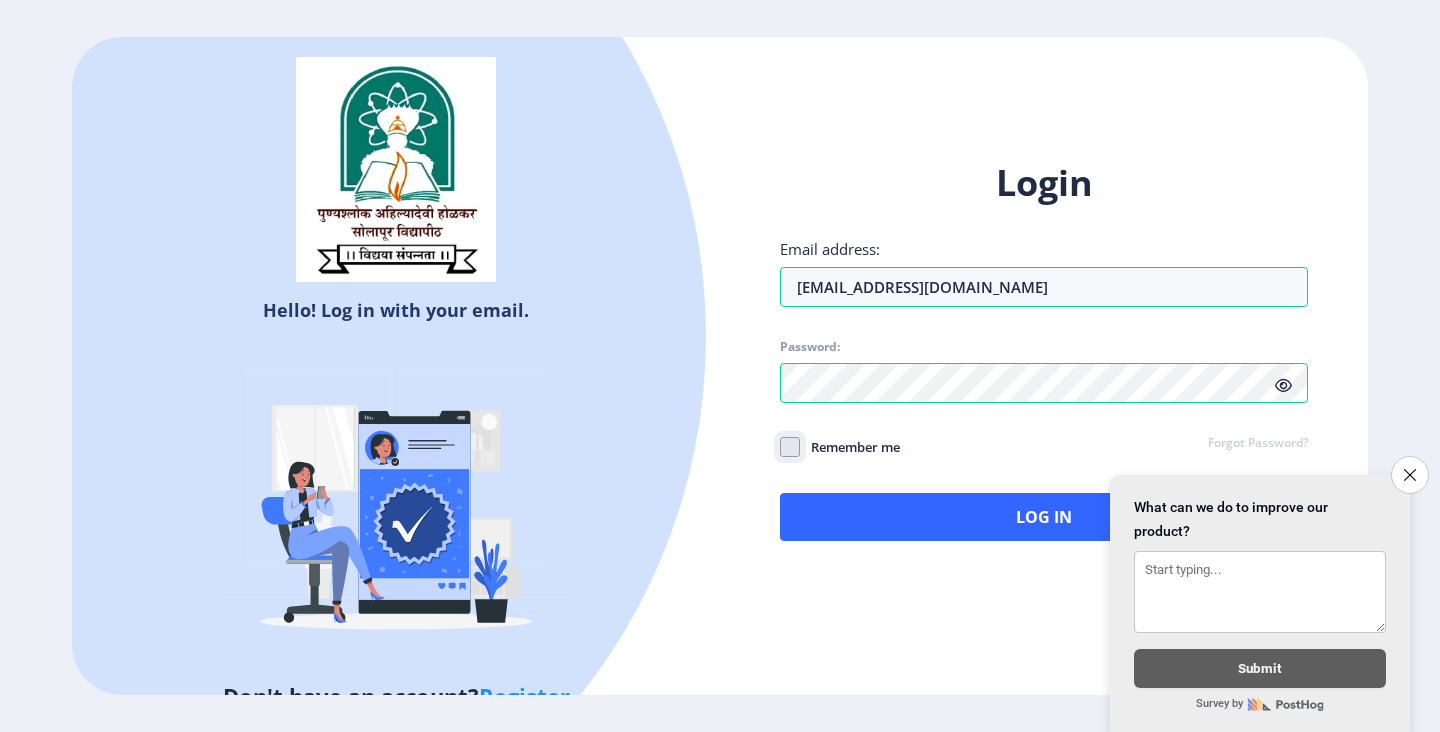 click on "Remember me" 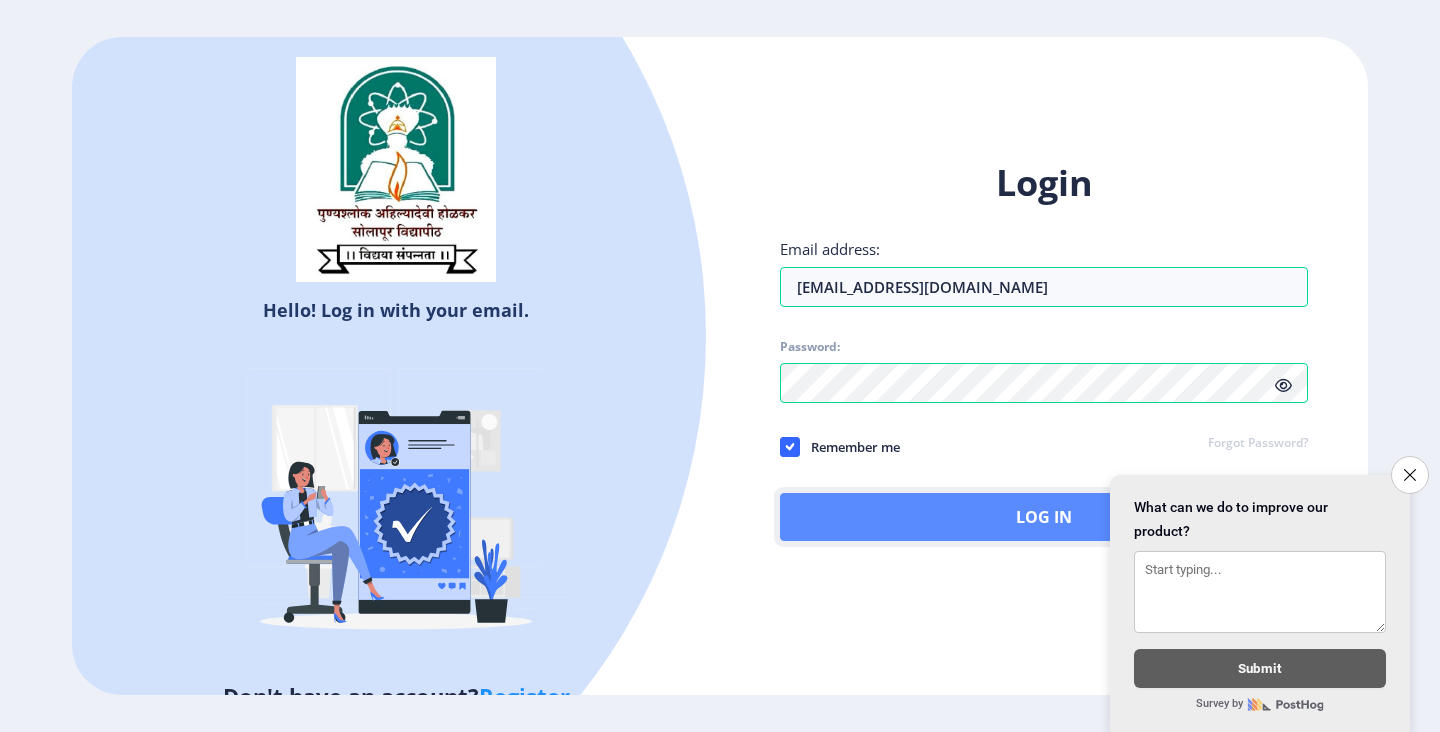 click on "Log In" 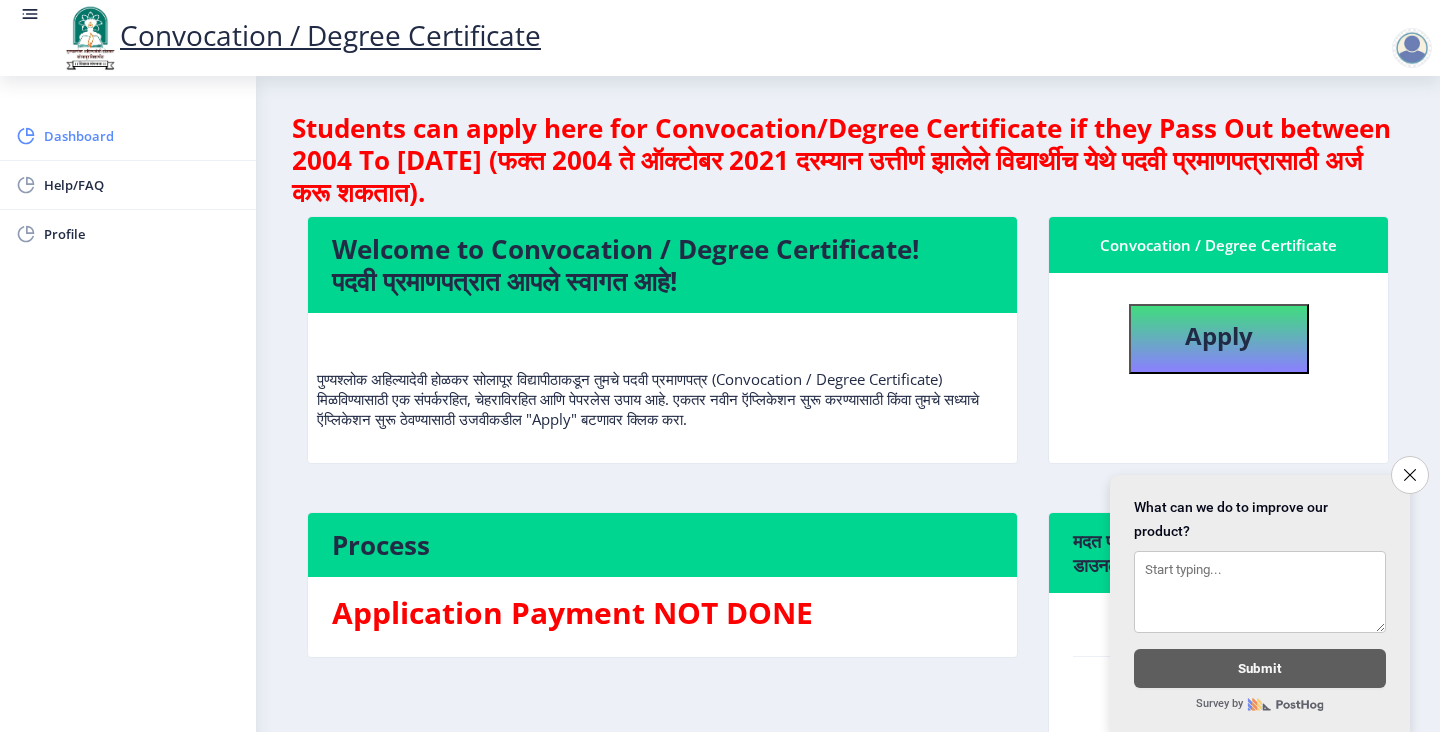 click on "Dashboard" 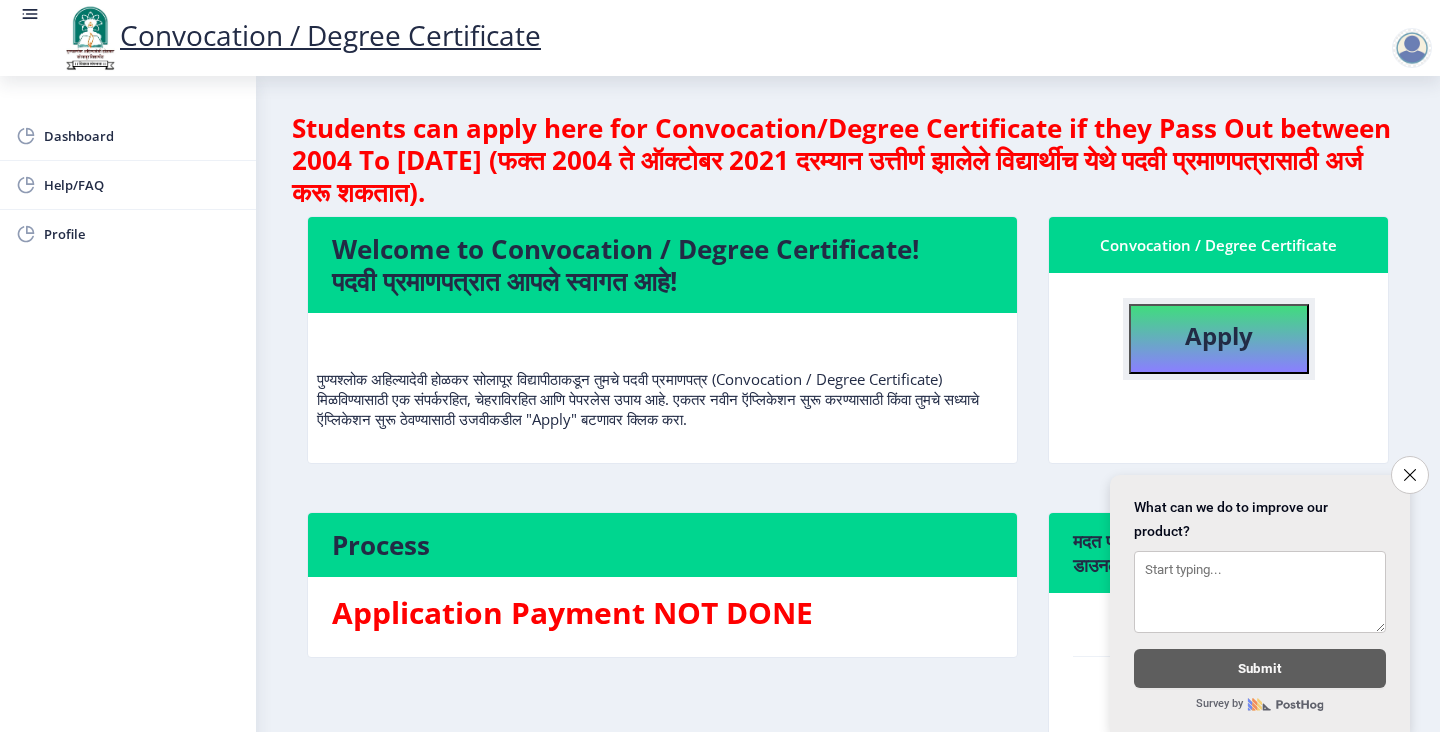 click on "Apply" 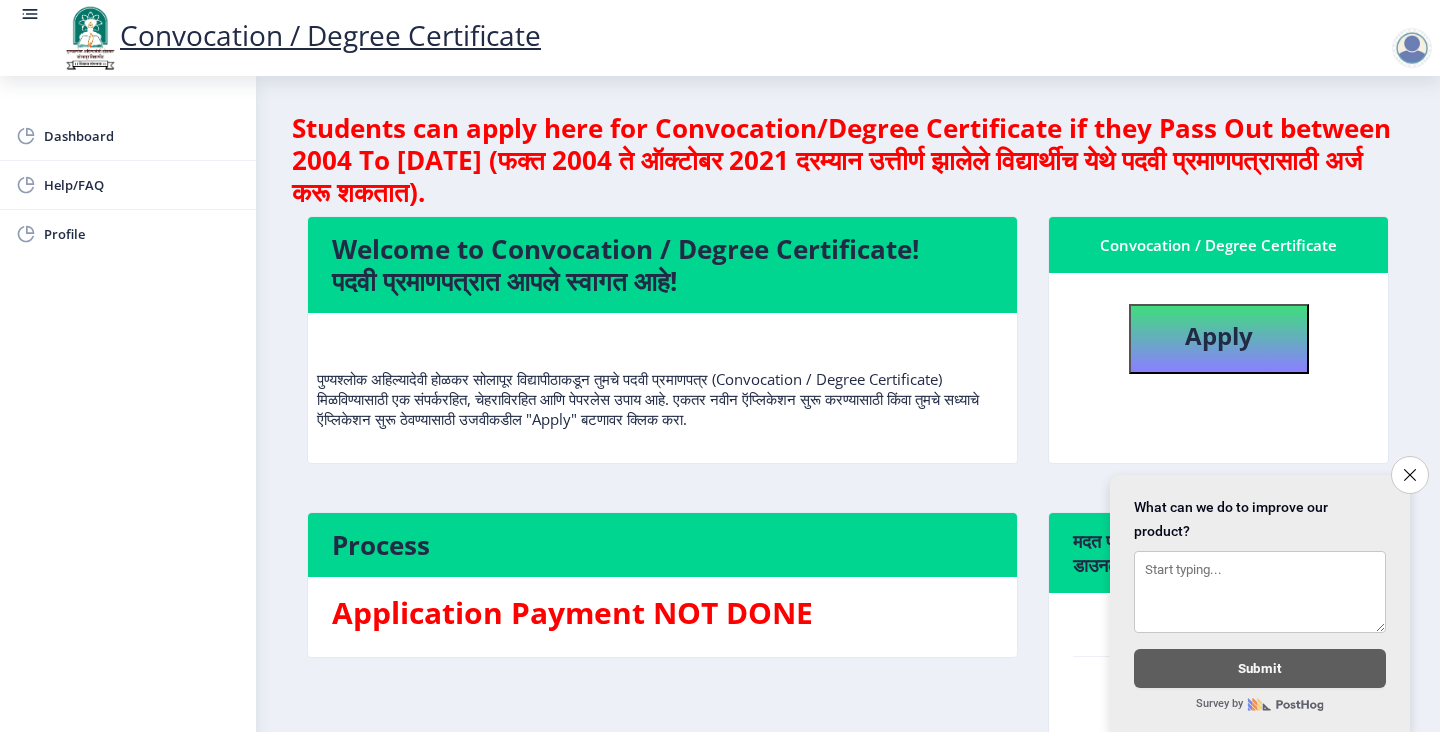 select 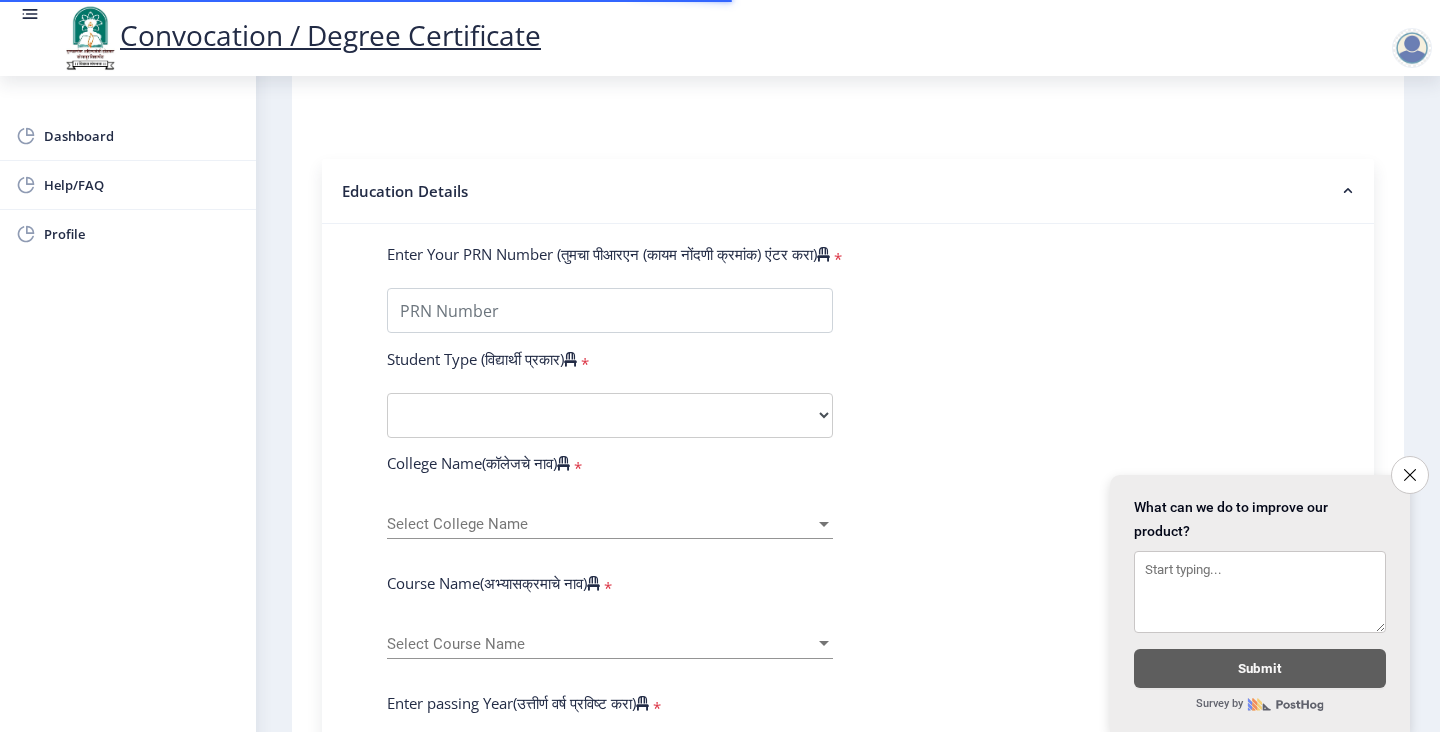 scroll, scrollTop: 400, scrollLeft: 0, axis: vertical 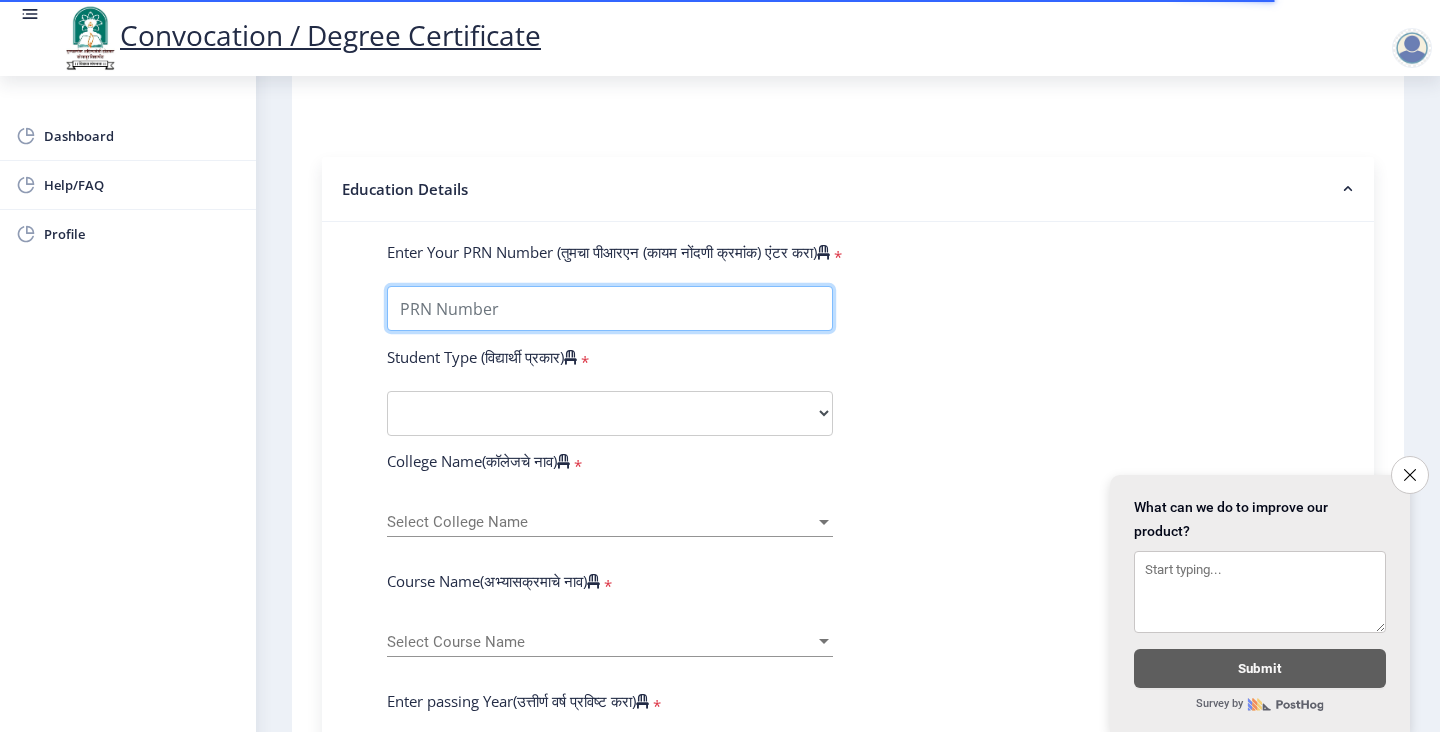 click on "Enter Your PRN Number (तुमचा पीआरएन (कायम नोंदणी क्रमांक) एंटर करा)" at bounding box center [610, 308] 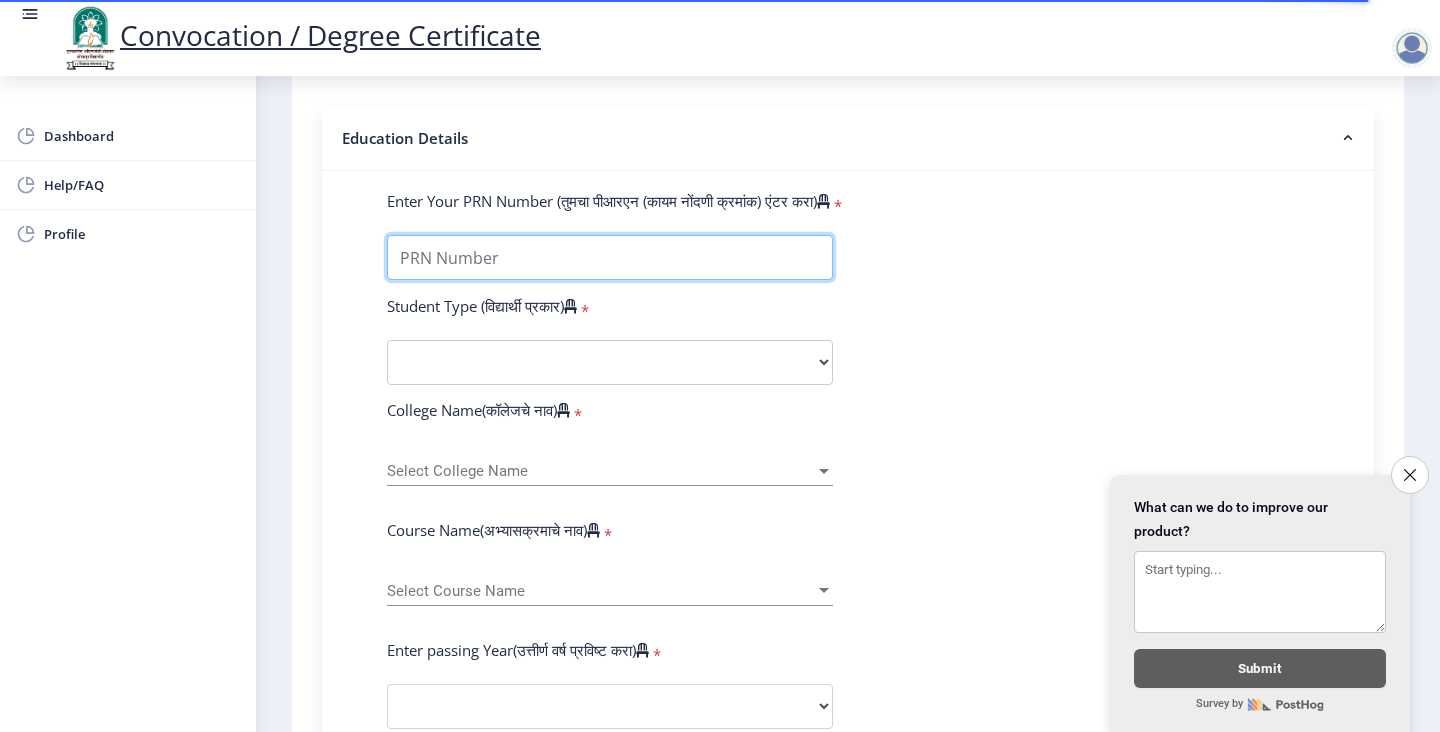 scroll, scrollTop: 400, scrollLeft: 0, axis: vertical 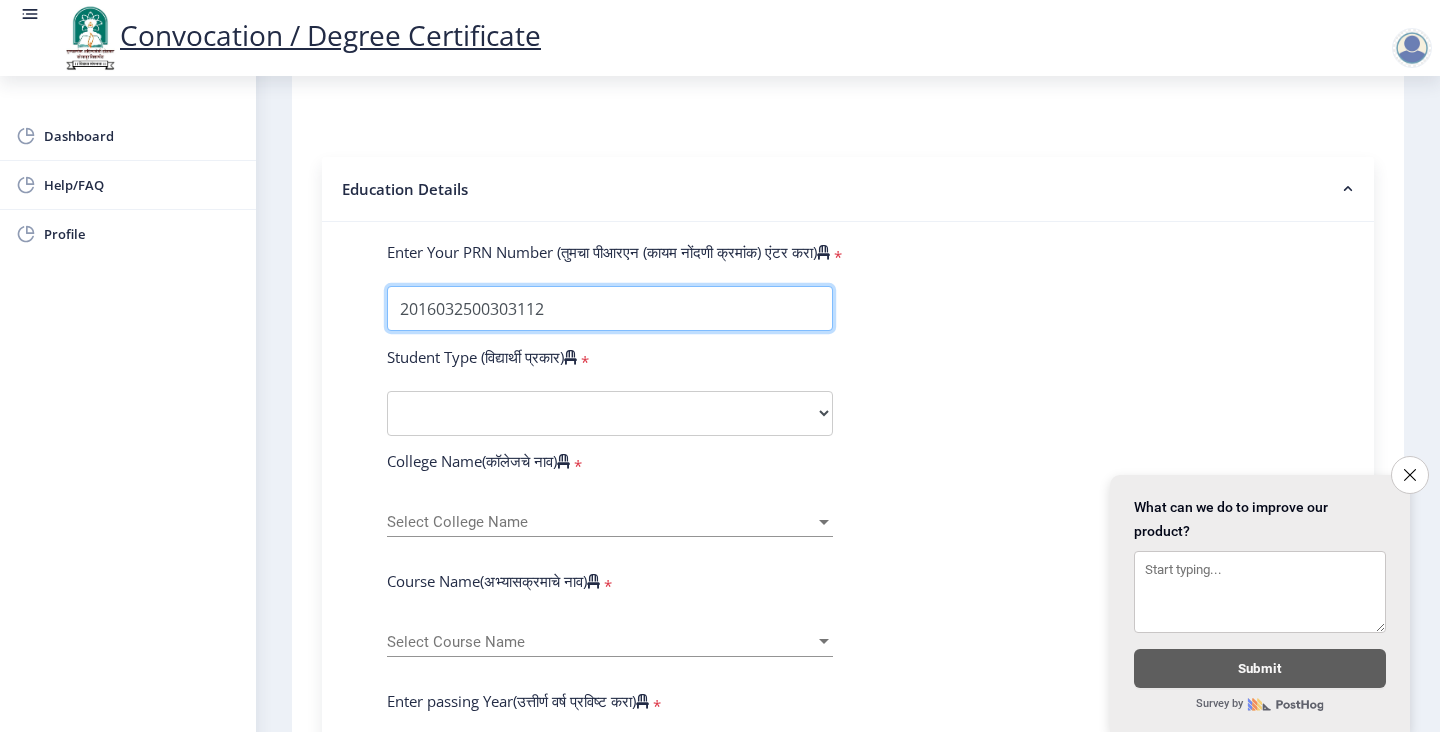 type on "2016032500303112" 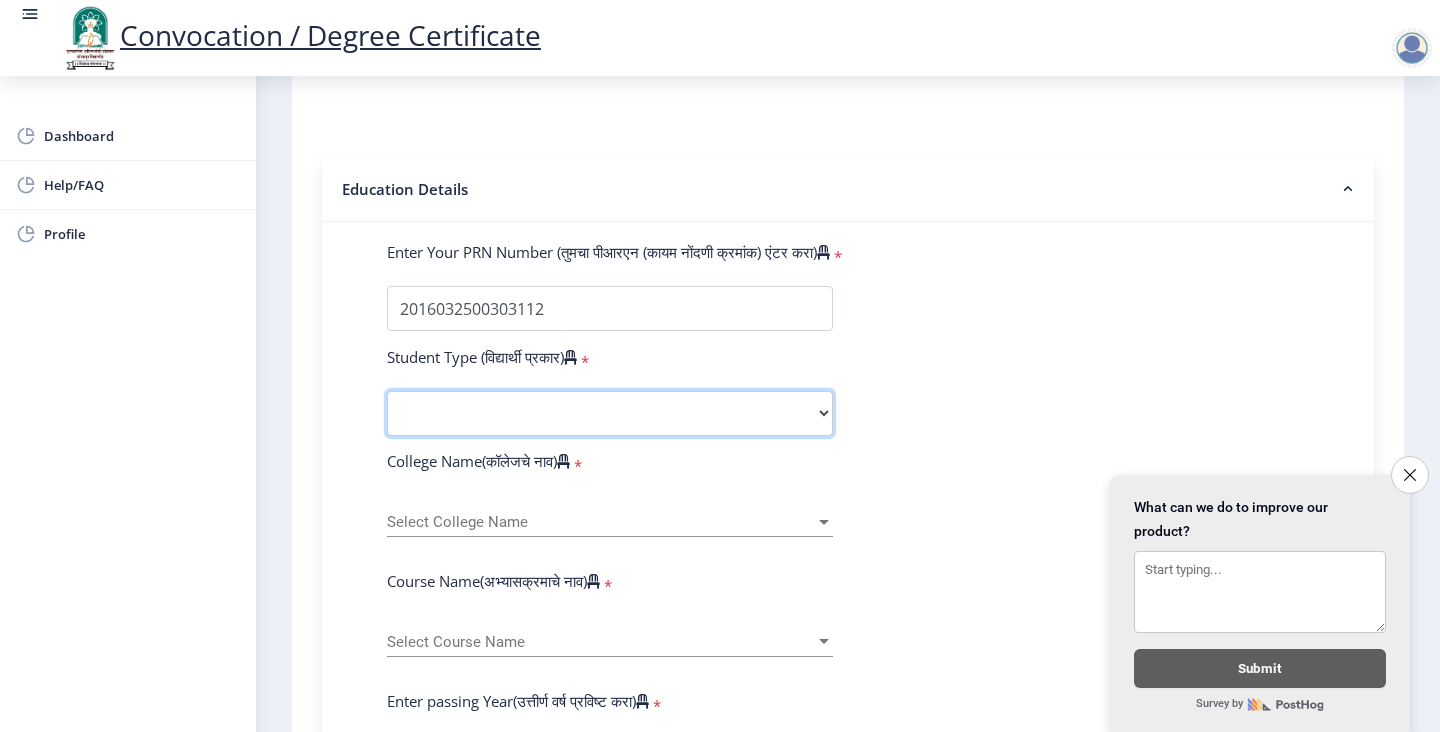 click on "Select Student Type Regular External" at bounding box center [610, 413] 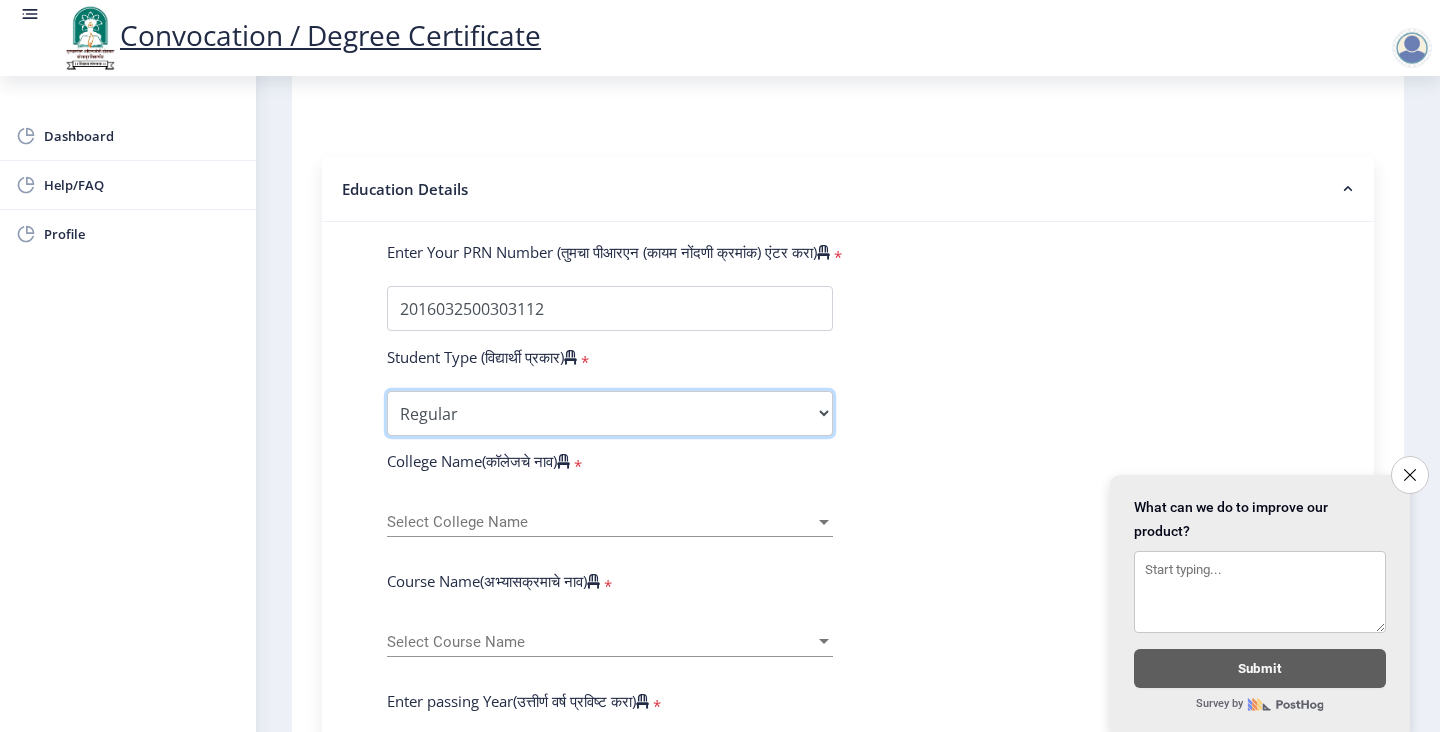 click on "Select Student Type Regular External" at bounding box center (610, 413) 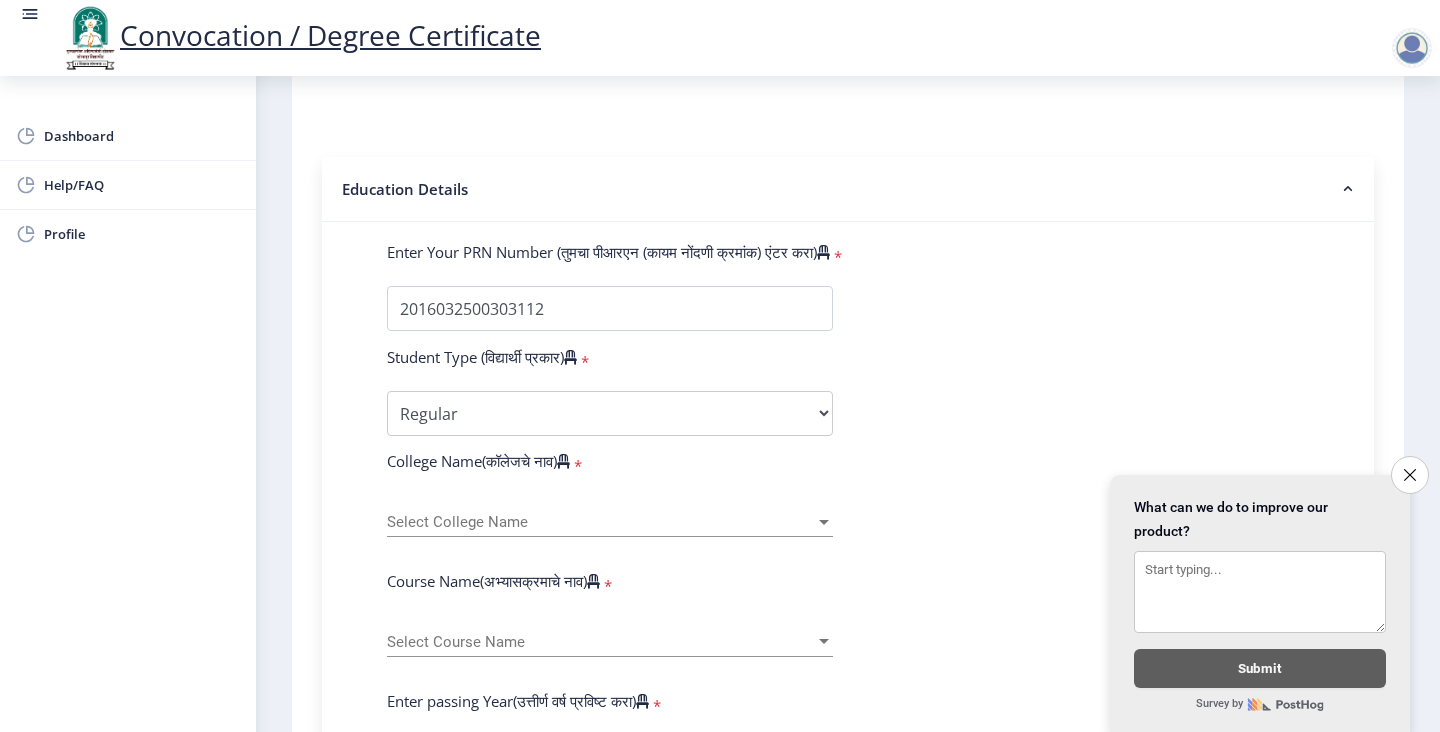 click on "Select College Name" at bounding box center [601, 522] 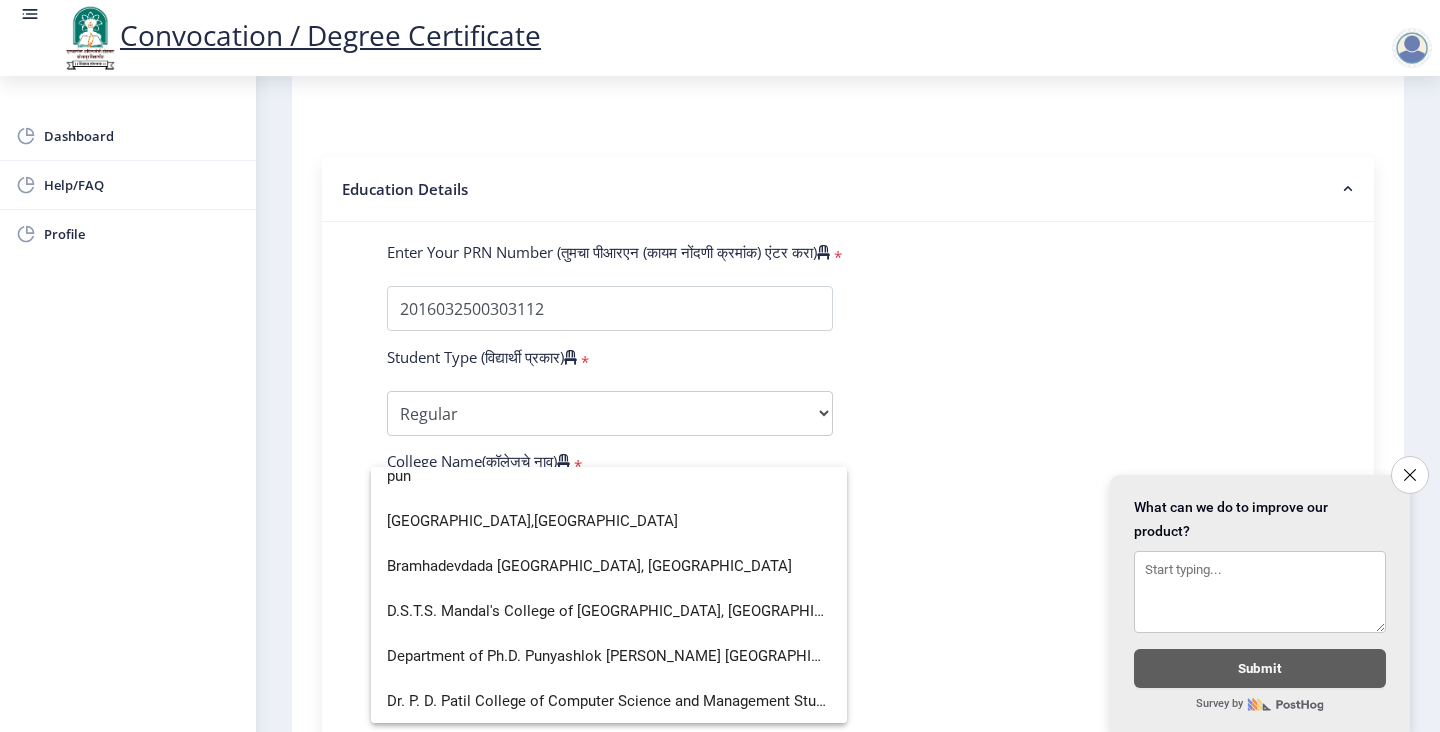 scroll, scrollTop: 0, scrollLeft: 0, axis: both 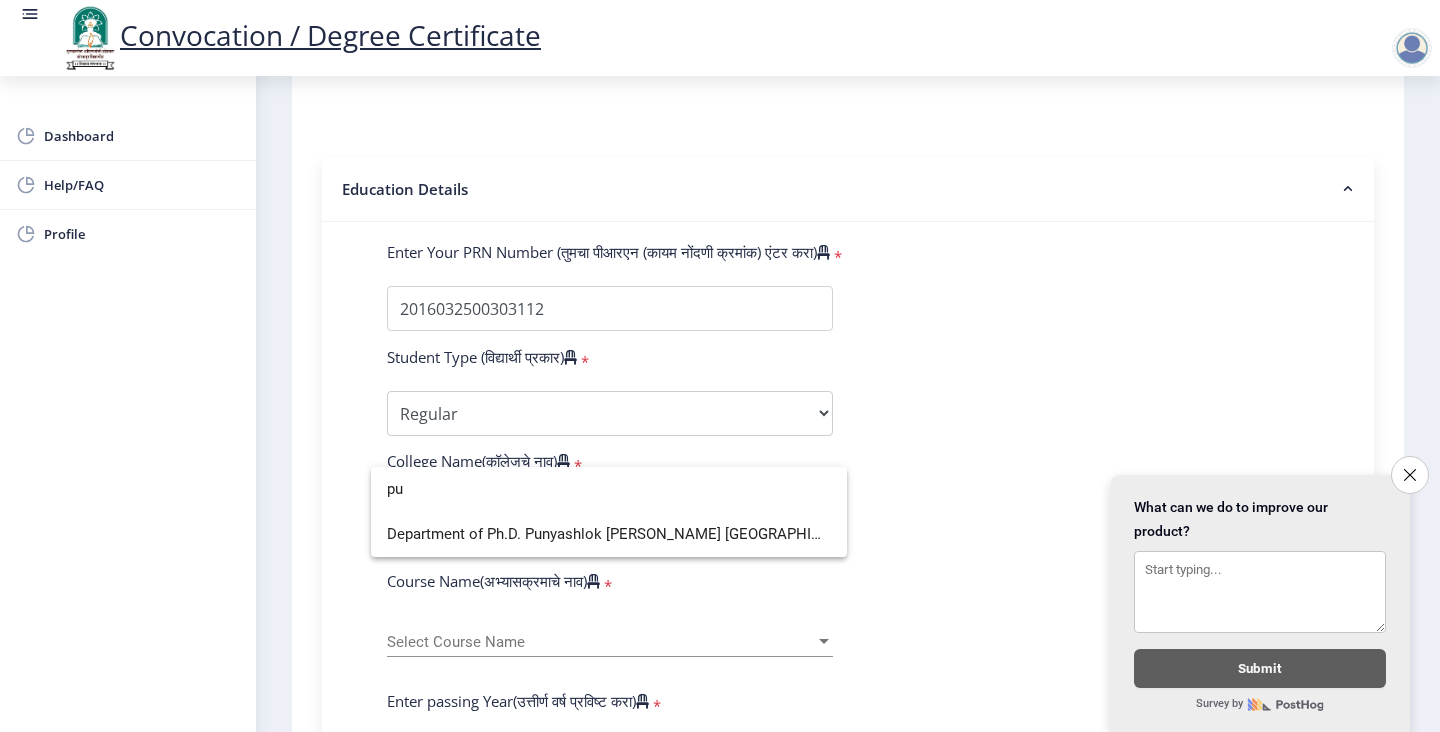 type on "p" 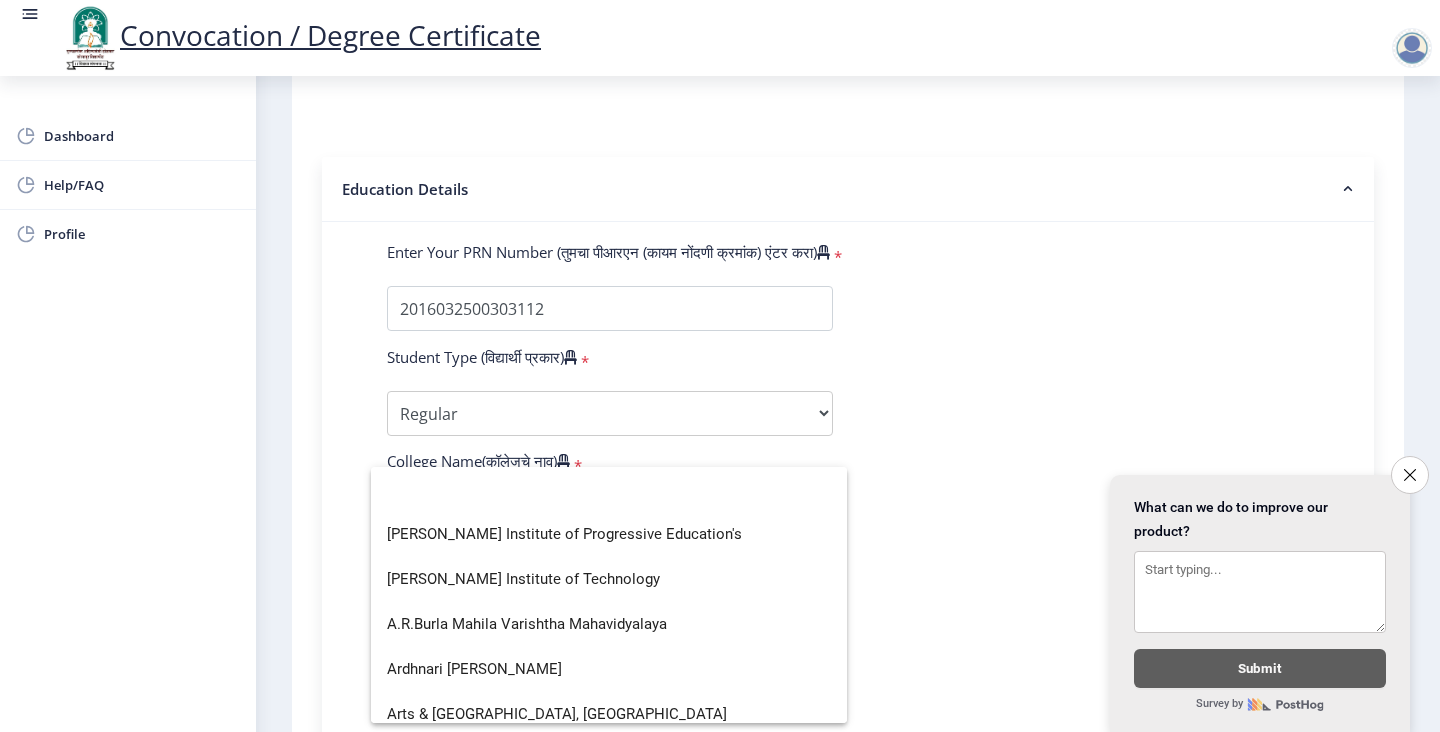 type on "s" 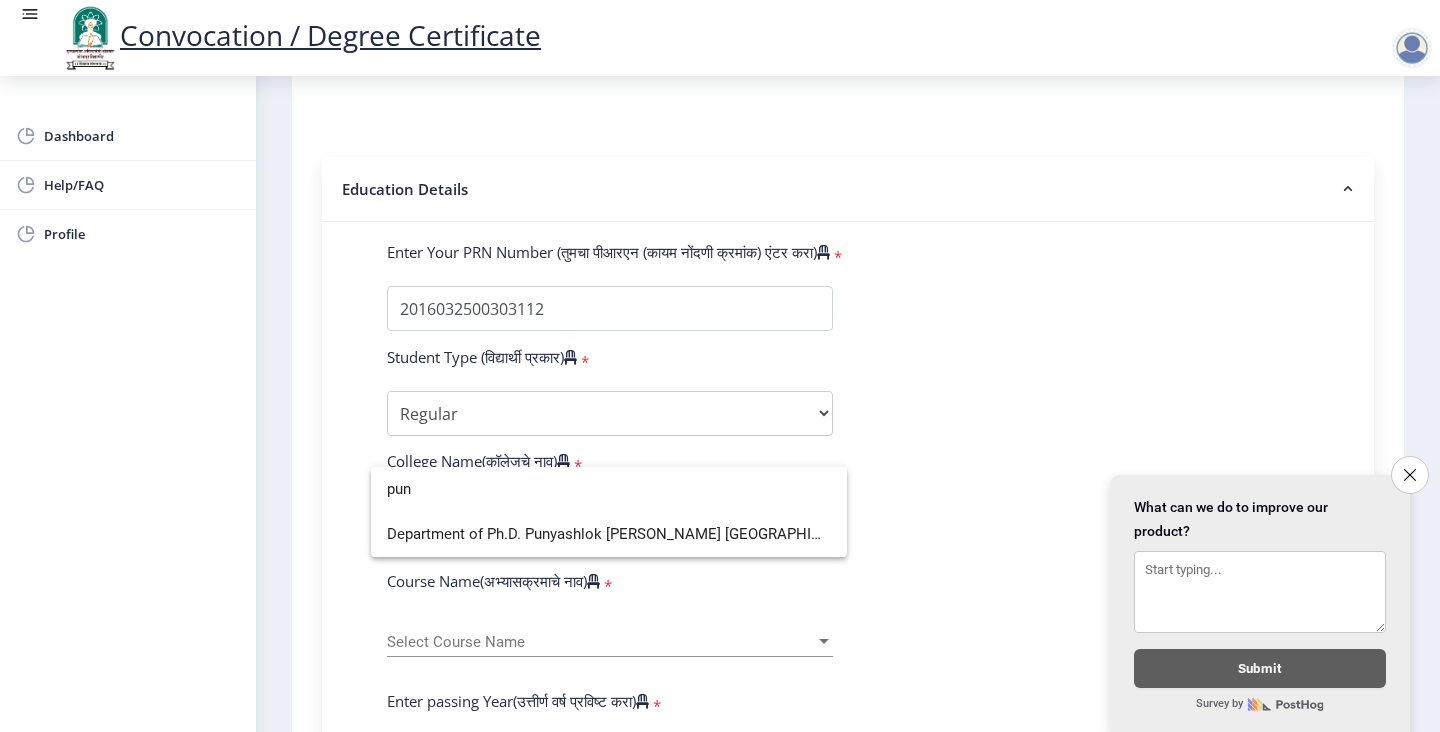 scroll, scrollTop: 0, scrollLeft: 0, axis: both 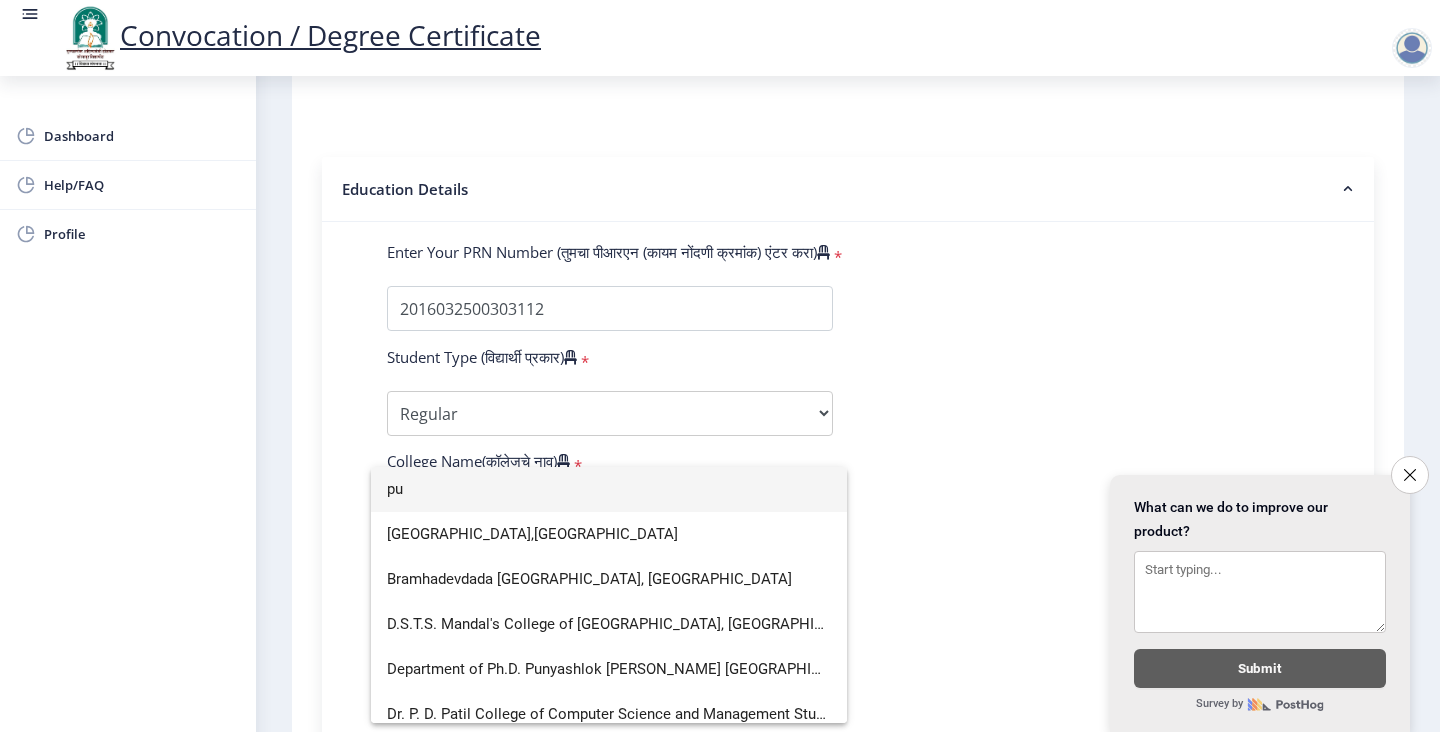type on "p" 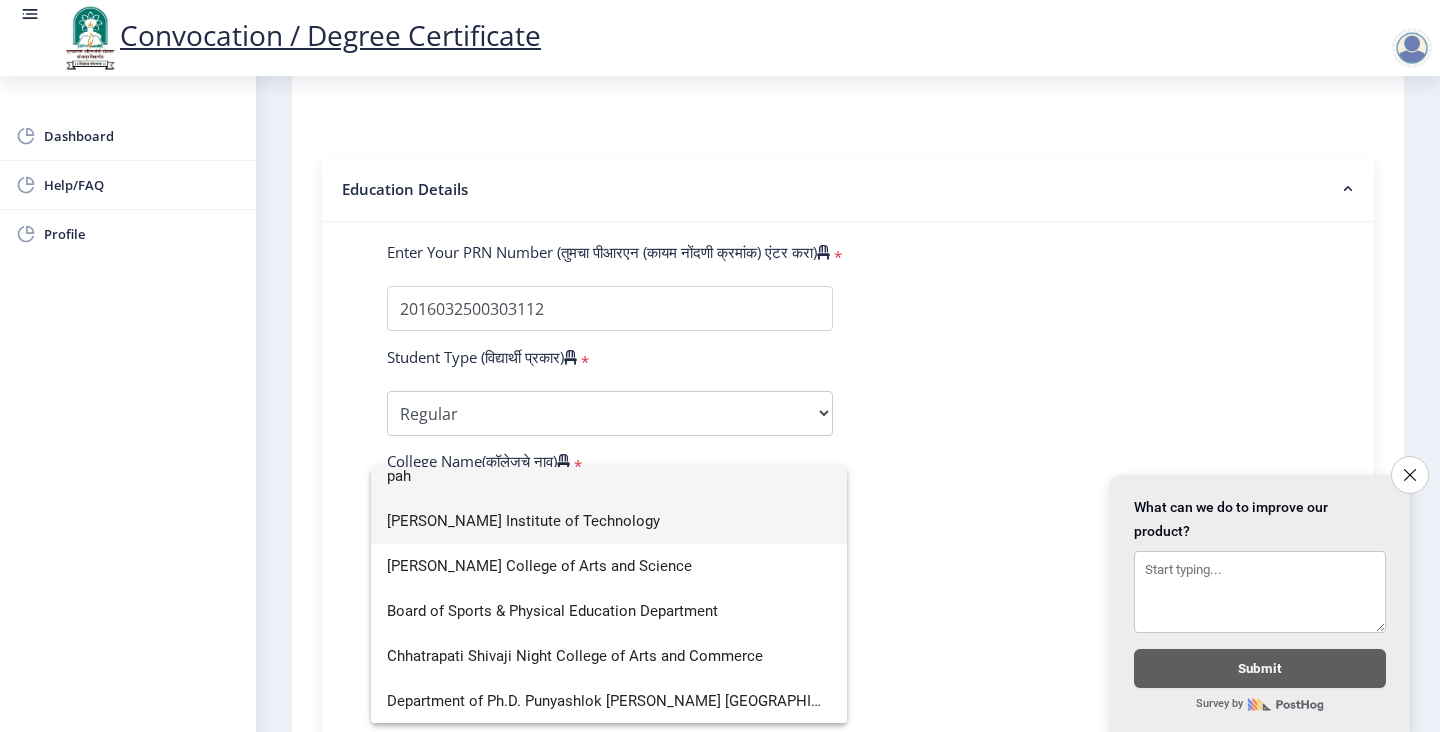 scroll, scrollTop: 0, scrollLeft: 0, axis: both 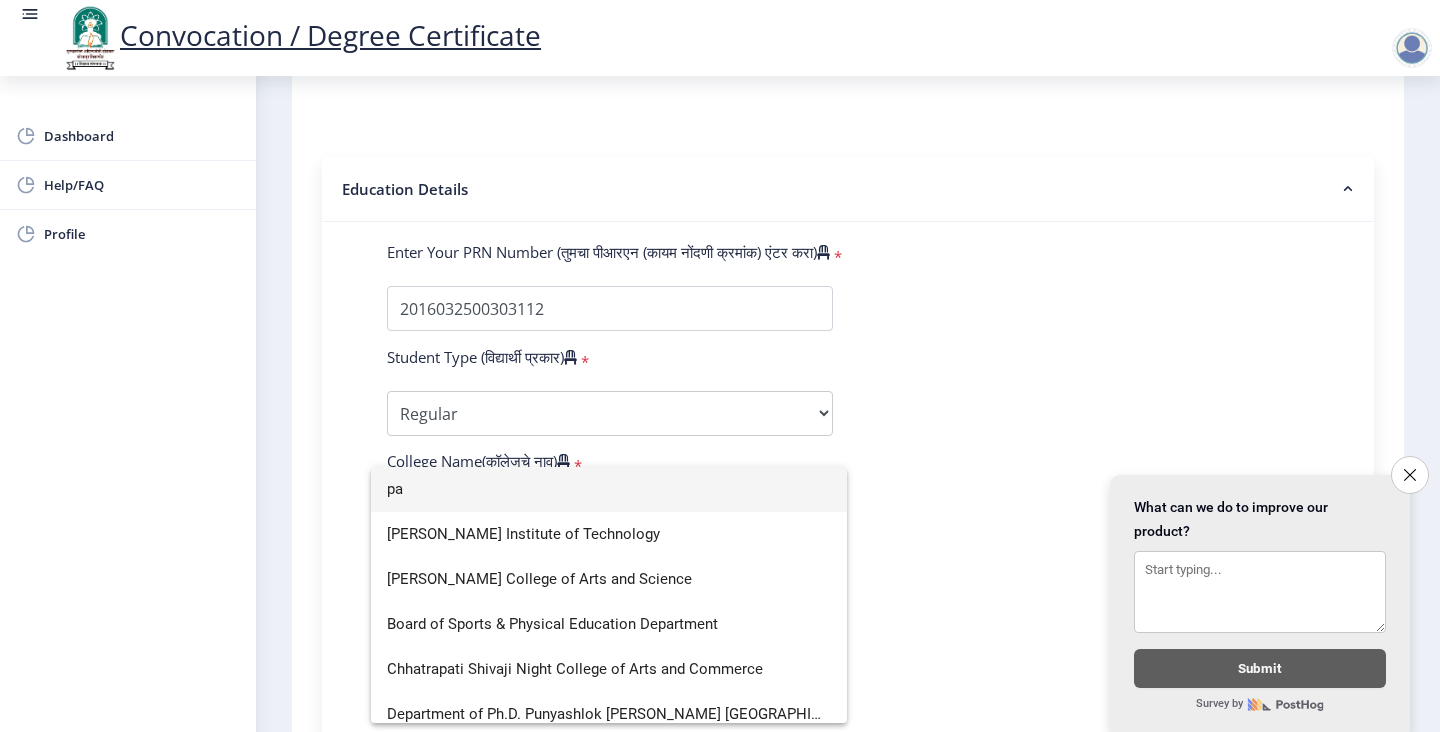 type on "p" 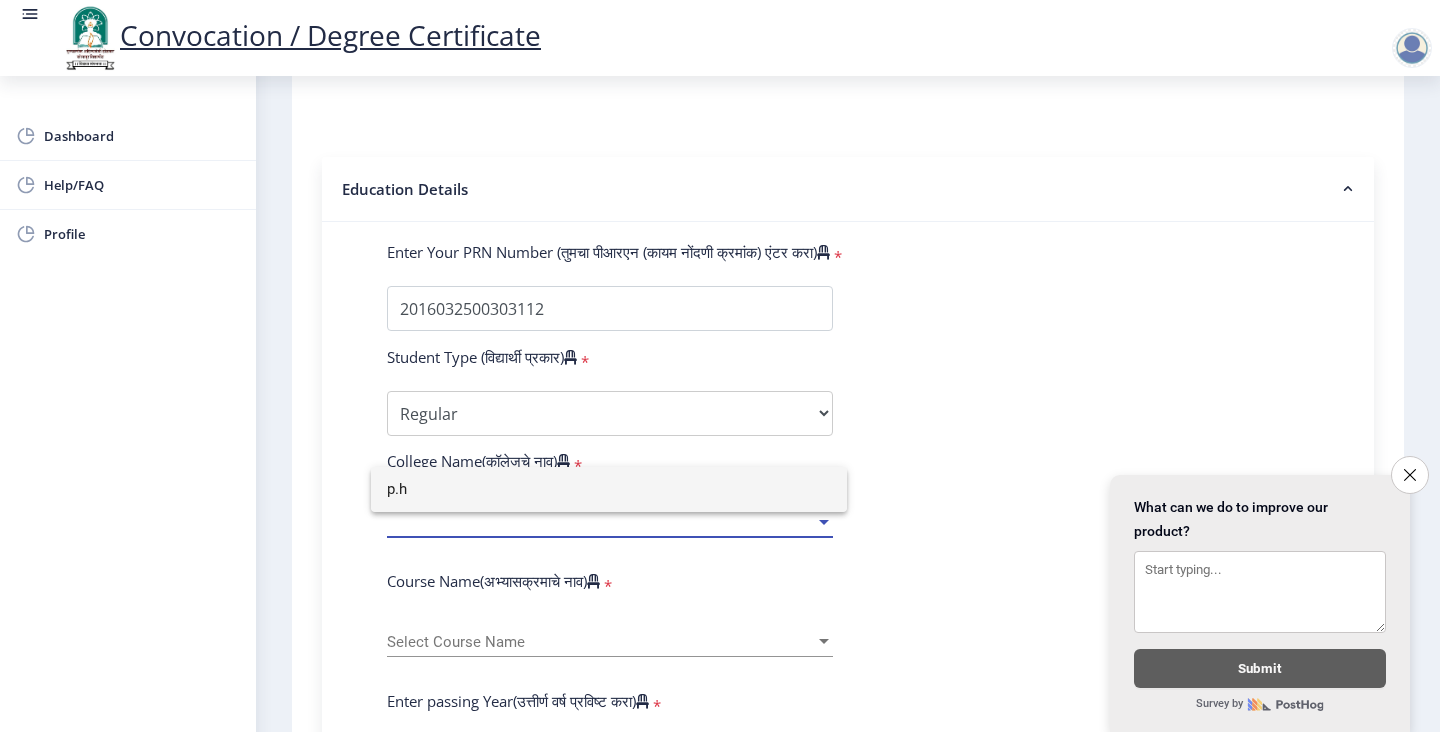 scroll, scrollTop: 0, scrollLeft: 0, axis: both 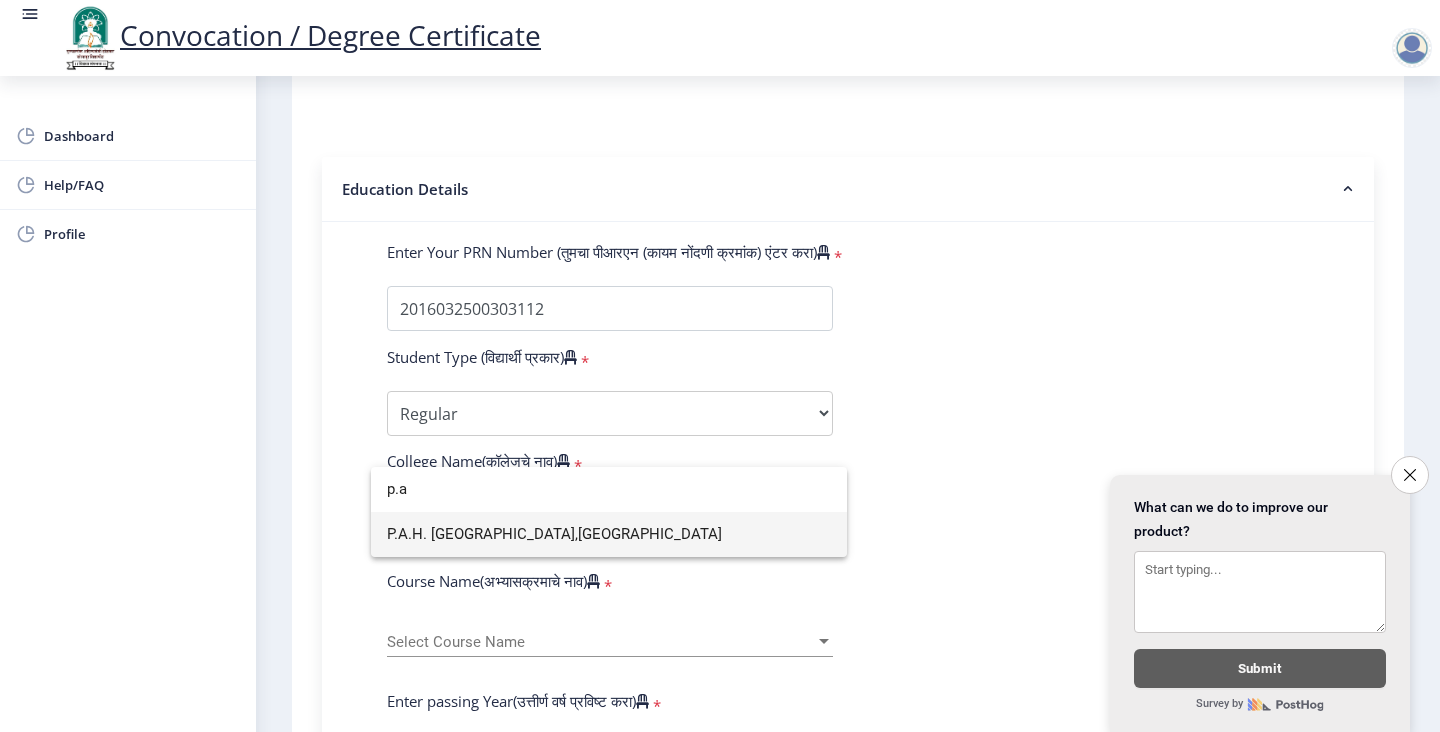 type on "p.a" 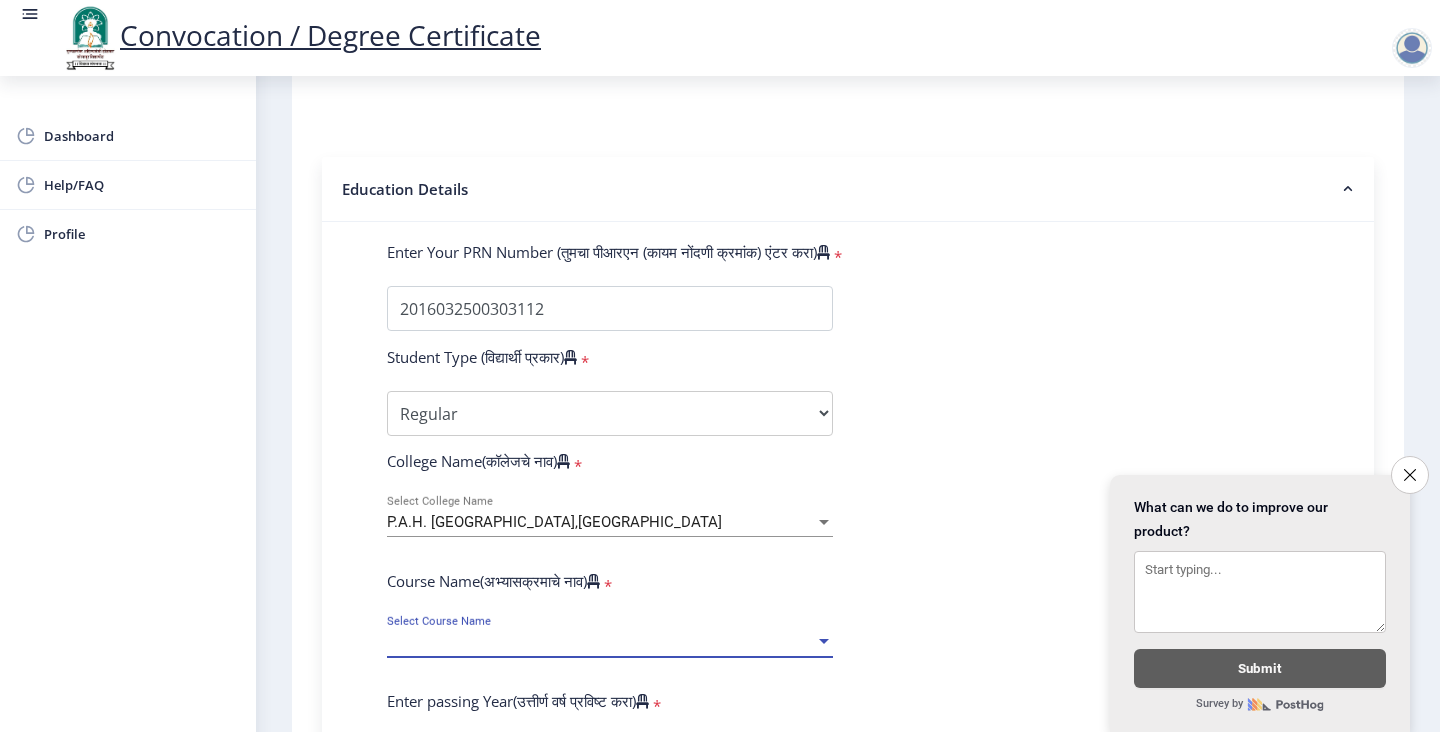click on "Select Course Name" at bounding box center [601, 642] 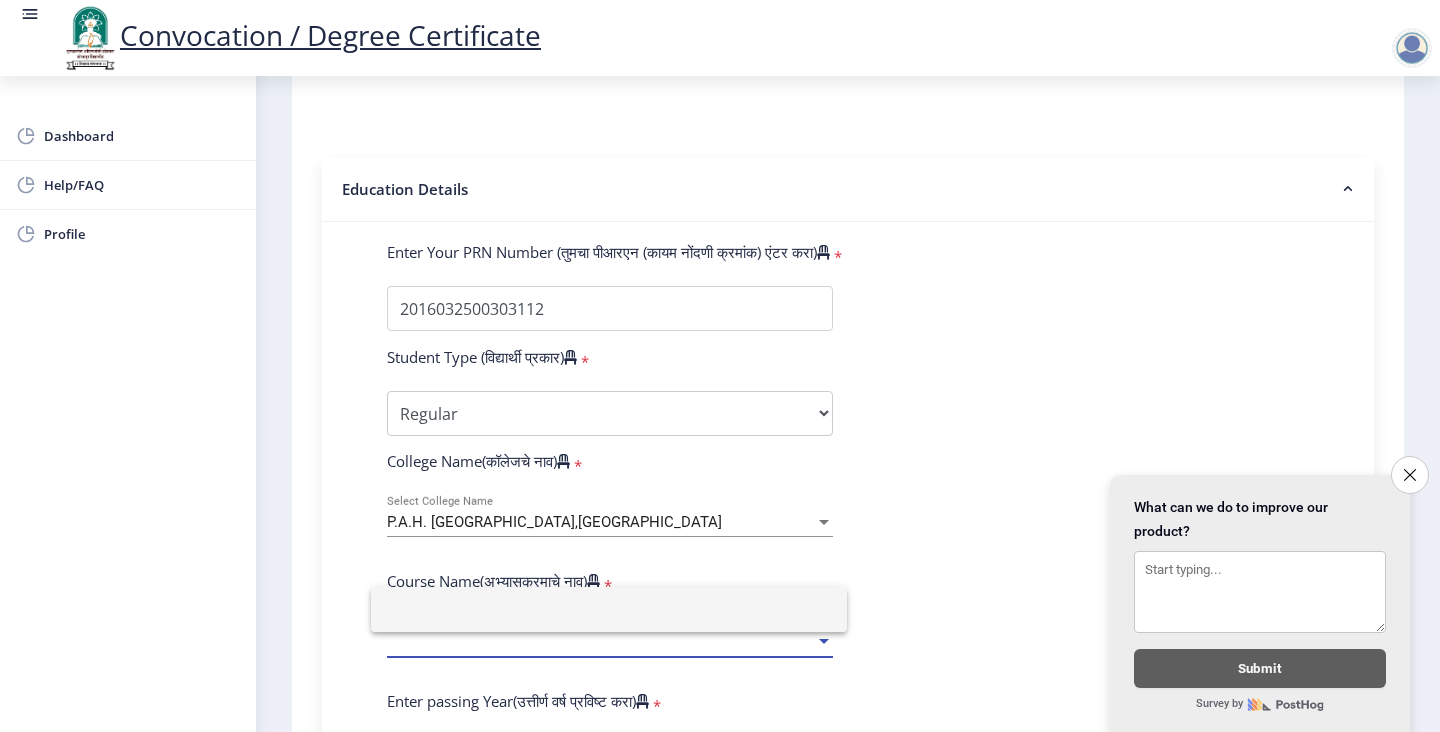 click 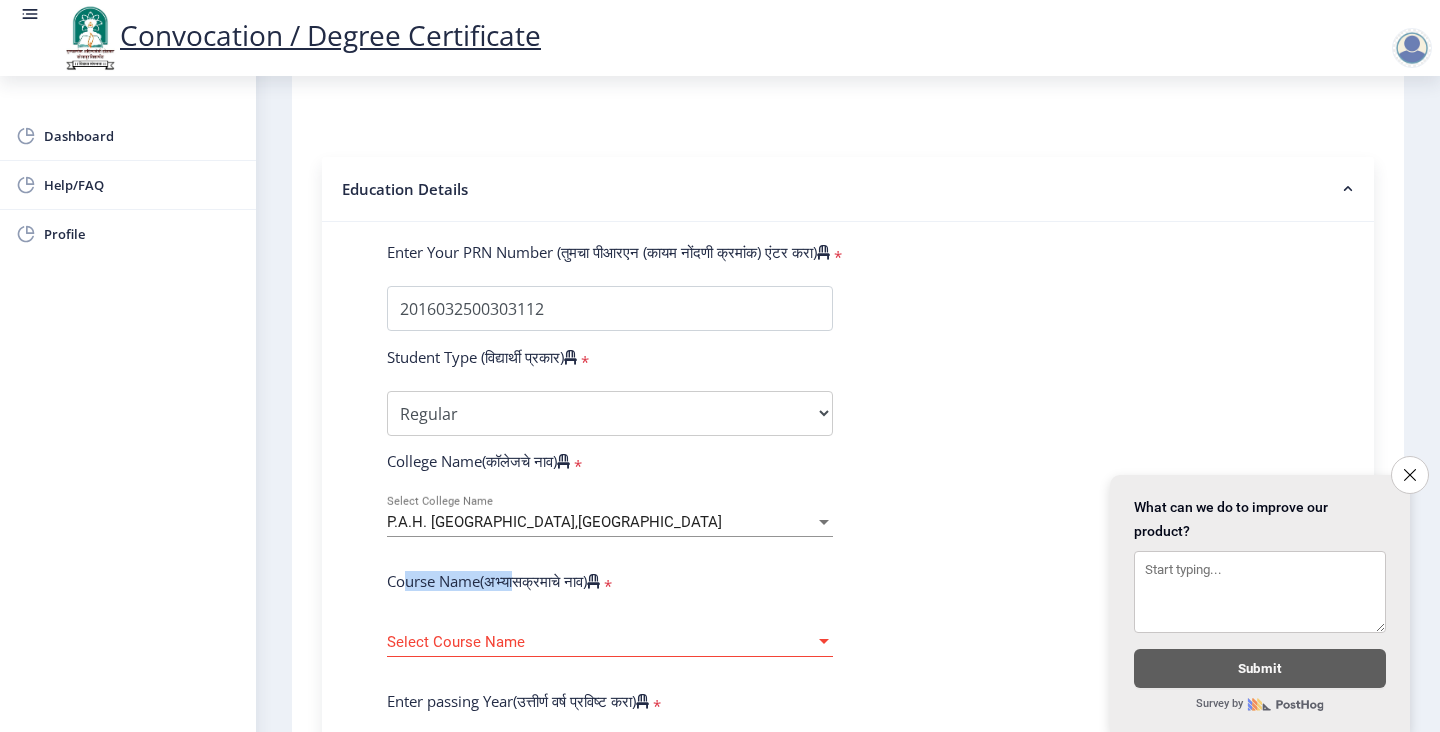 drag, startPoint x: 420, startPoint y: 550, endPoint x: 521, endPoint y: 550, distance: 101 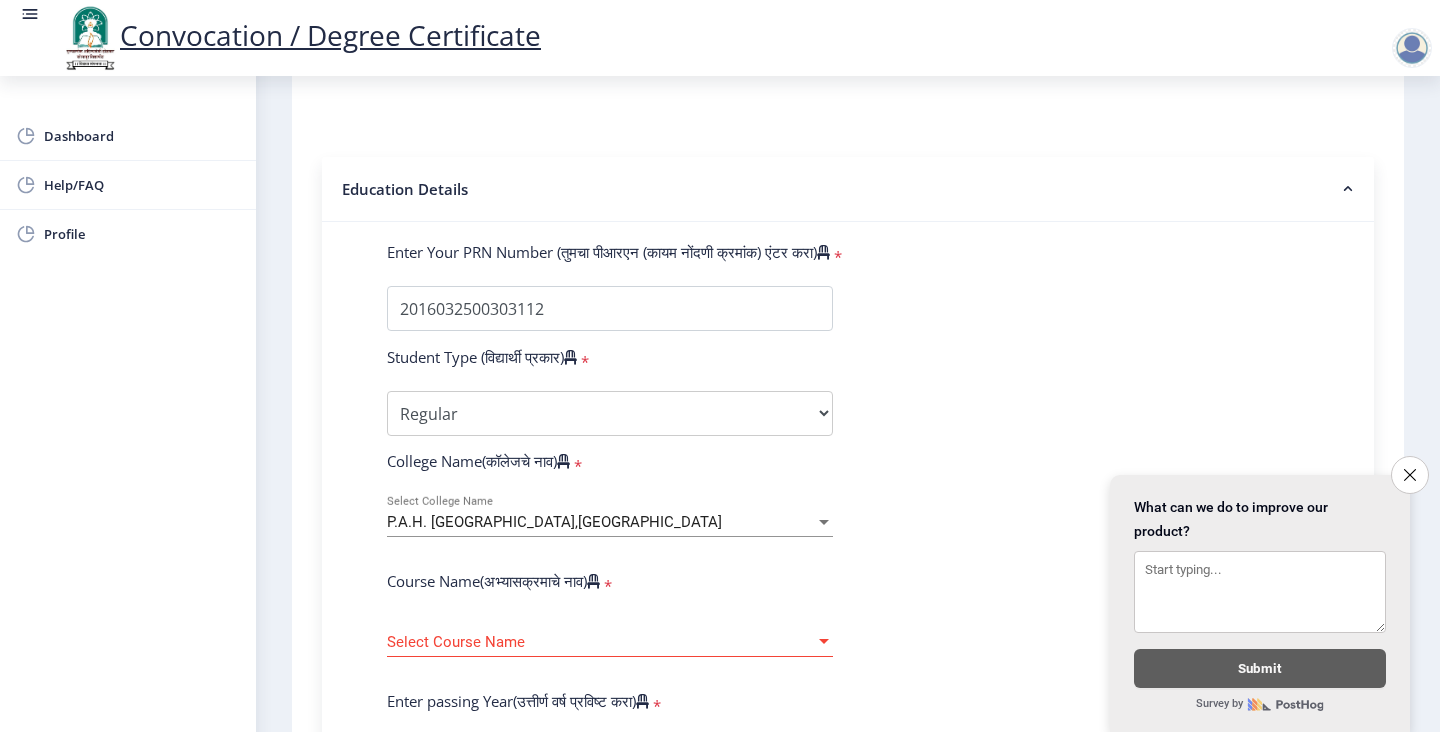 click on "Enter Your PRN Number (तुमचा पीआरएन (कायम नोंदणी क्रमांक) एंटर करा)   * Student Type (विद्यार्थी प्रकार)    * Select Student Type Regular External College Name(कॉलेजचे नाव)   * P.A.H. [GEOGRAPHIC_DATA],[GEOGRAPHIC_DATA] Select College Name Course Name(अभ्यासक्रमाचे नाव)   * Select Course Name Select Course Name Enter passing Year(उत्तीर्ण वर्ष प्रविष्ट करा)   *  2025   2024   2023   2022   2021   2020   2019   2018   2017   2016   2015   2014   2013   2012   2011   2010   2009   2008   2007   2006   2005   2004   2003   2002   2001   2000   1999   1998   1997   1996   1995   1994   1993   1992   1991   1990   1989   1988   1987   1986   1985   1984   1983   1982   1981   1980   1979   1978   1977   1976  Enter Passing Month(उत्तीर्ण महिना प्रविष्ट करा)   * March" 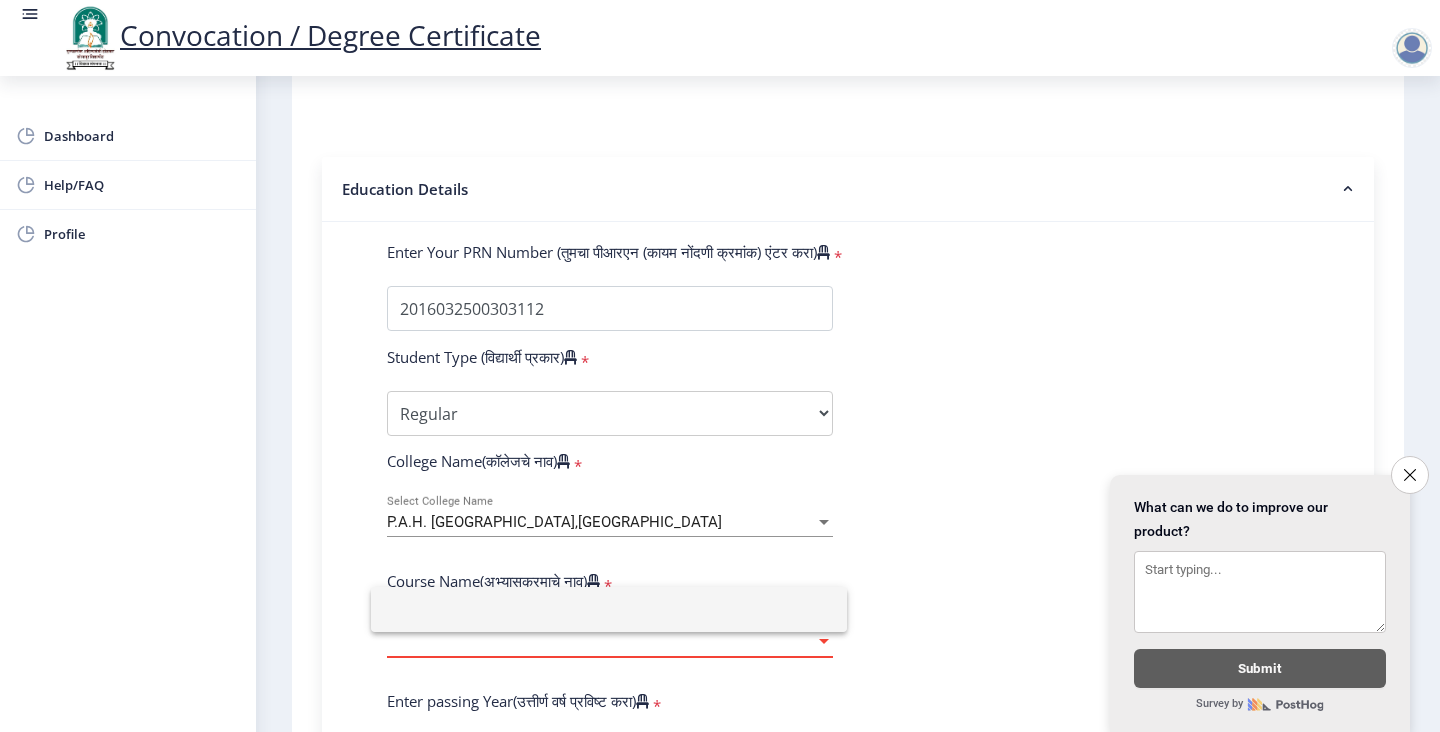 click 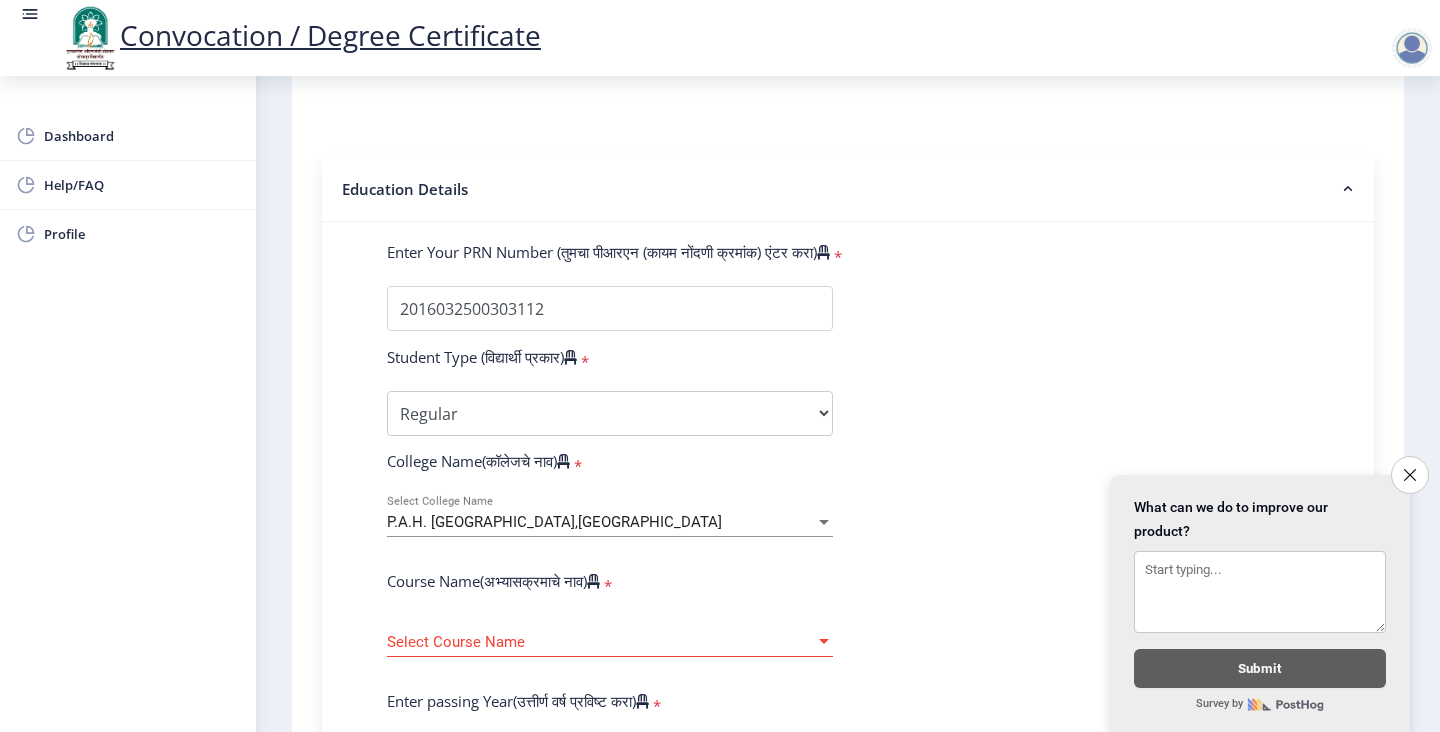 click on "Enter Your PRN Number (तुमचा पीआरएन (कायम नोंदणी क्रमांक) एंटर करा)   * Student Type (विद्यार्थी प्रकार)    * Select Student Type Regular External College Name(कॉलेजचे नाव)   * P.A.H. [GEOGRAPHIC_DATA],[GEOGRAPHIC_DATA] Select College Name Course Name(अभ्यासक्रमाचे नाव)   * Select Course Name Select Course Name Enter passing Year(उत्तीर्ण वर्ष प्रविष्ट करा)   *  2025   2024   2023   2022   2021   2020   2019   2018   2017   2016   2015   2014   2013   2012   2011   2010   2009   2008   2007   2006   2005   2004   2003   2002   2001   2000   1999   1998   1997   1996   1995   1994   1993   1992   1991   1990   1989   1988   1987   1986   1985   1984   1983   1982   1981   1980   1979   1978   1977   1976  Enter Passing Month(उत्तीर्ण महिना प्रविष्ट करा)   * March" 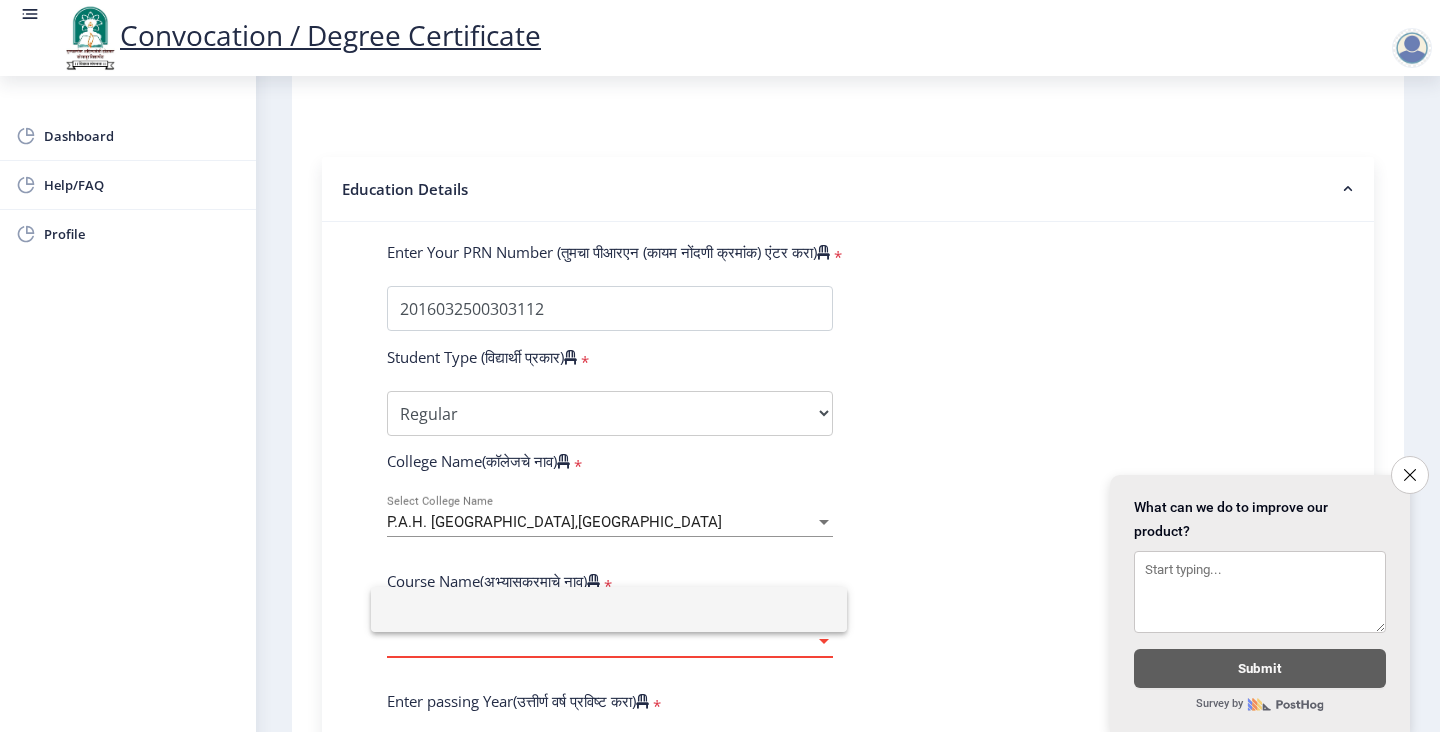click at bounding box center (609, 609) 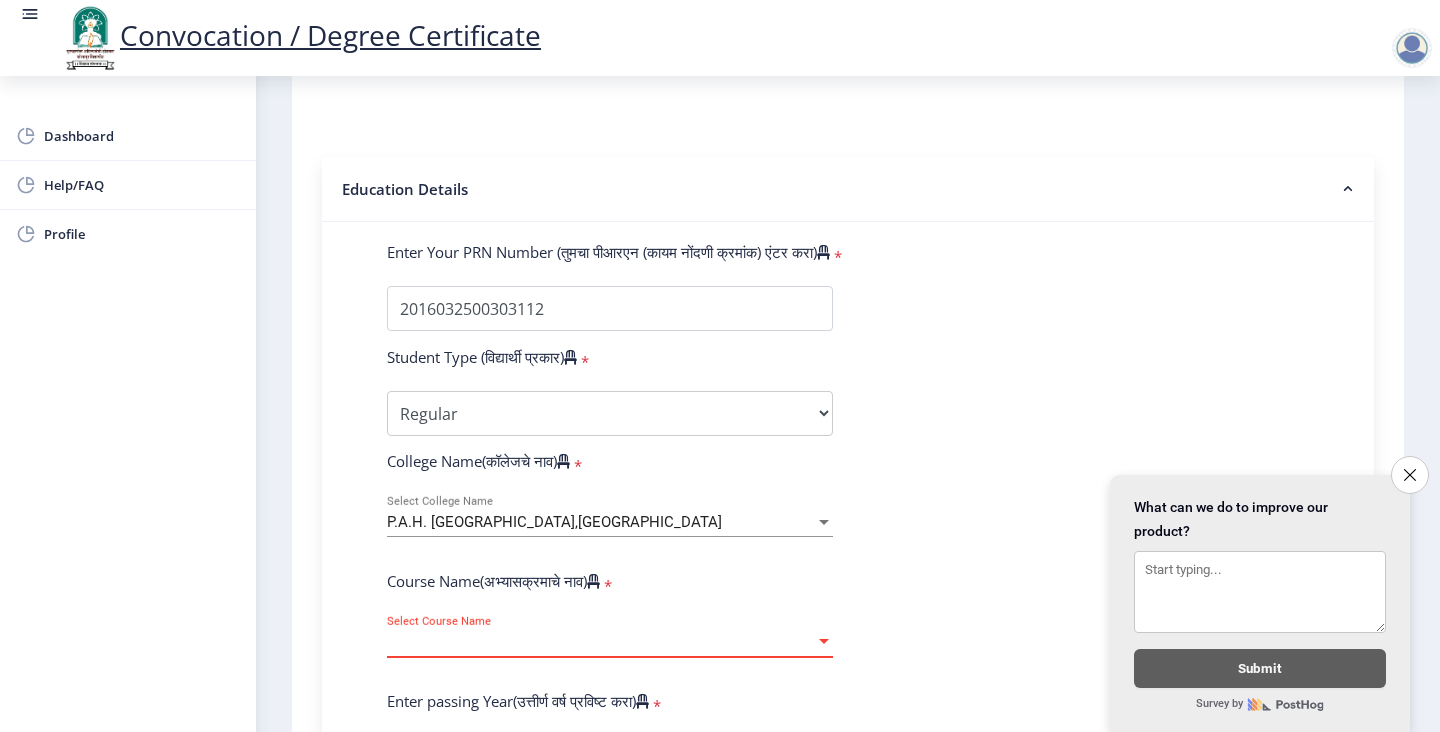 click on "Select Course Name Select Course Name" 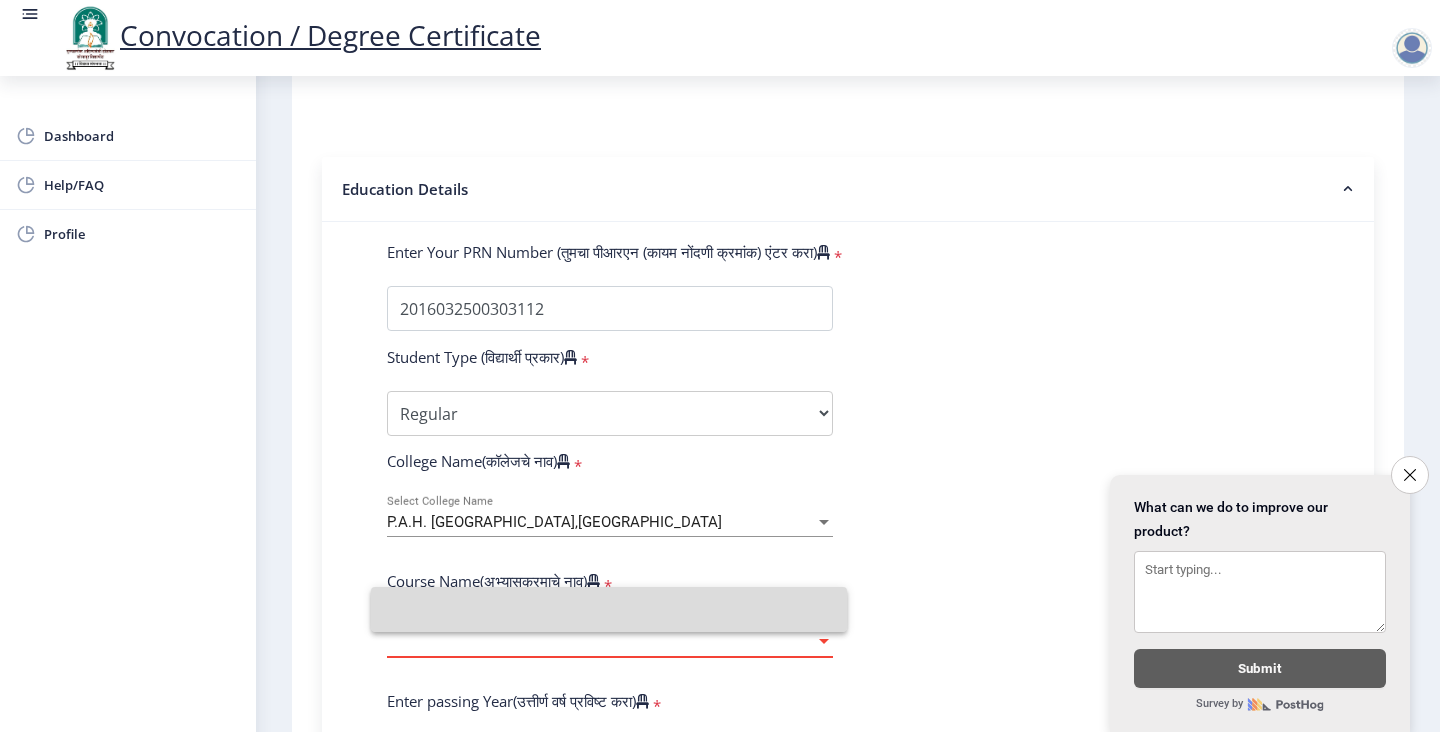 click at bounding box center [609, 609] 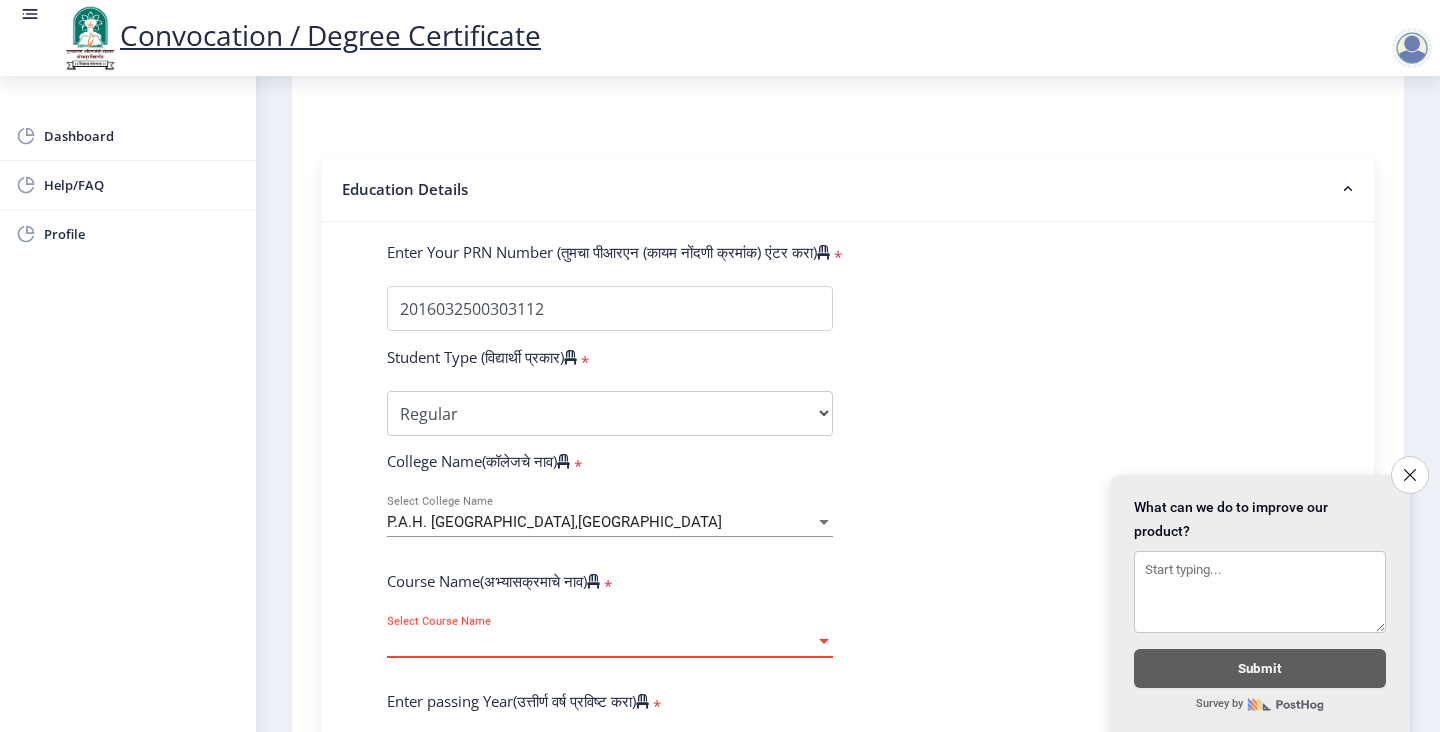click on "Select Course Name Select Course Name" 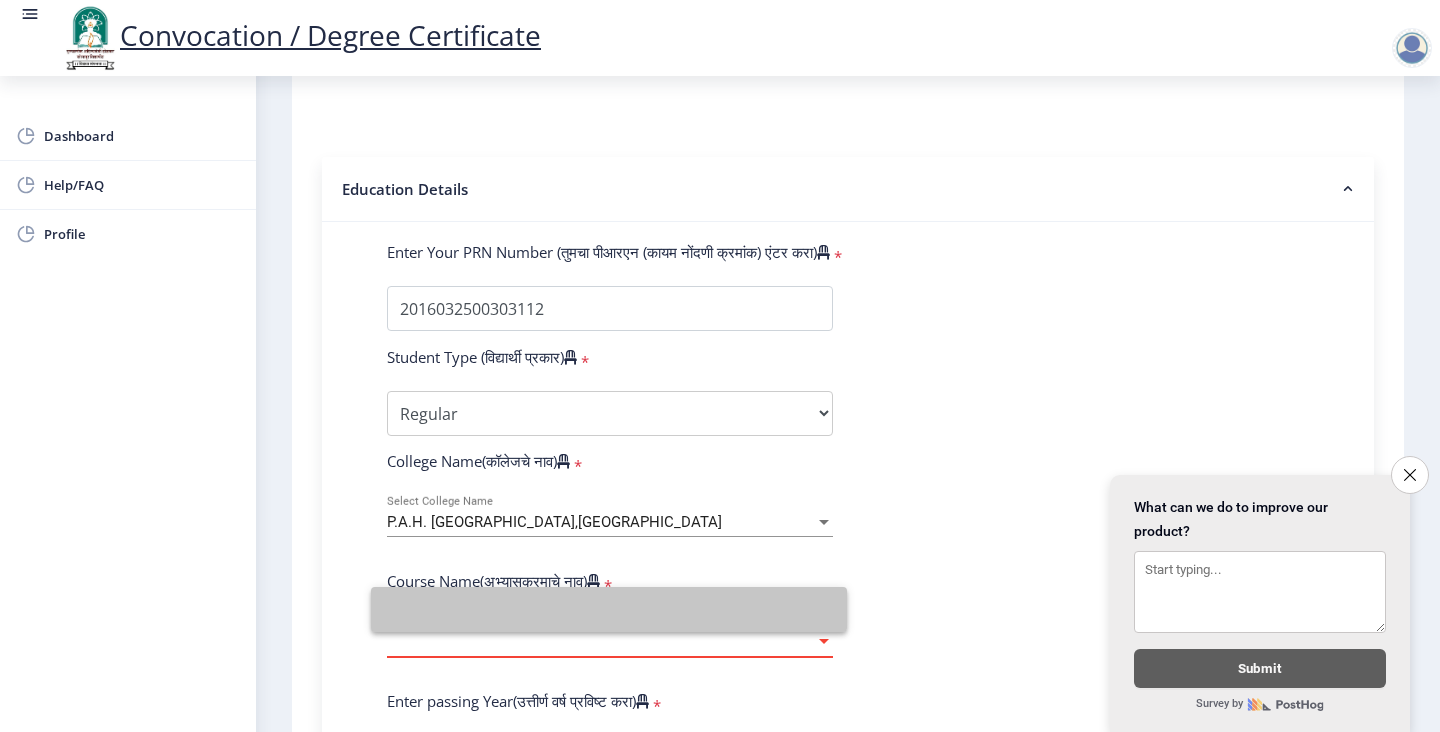 click at bounding box center (609, 609) 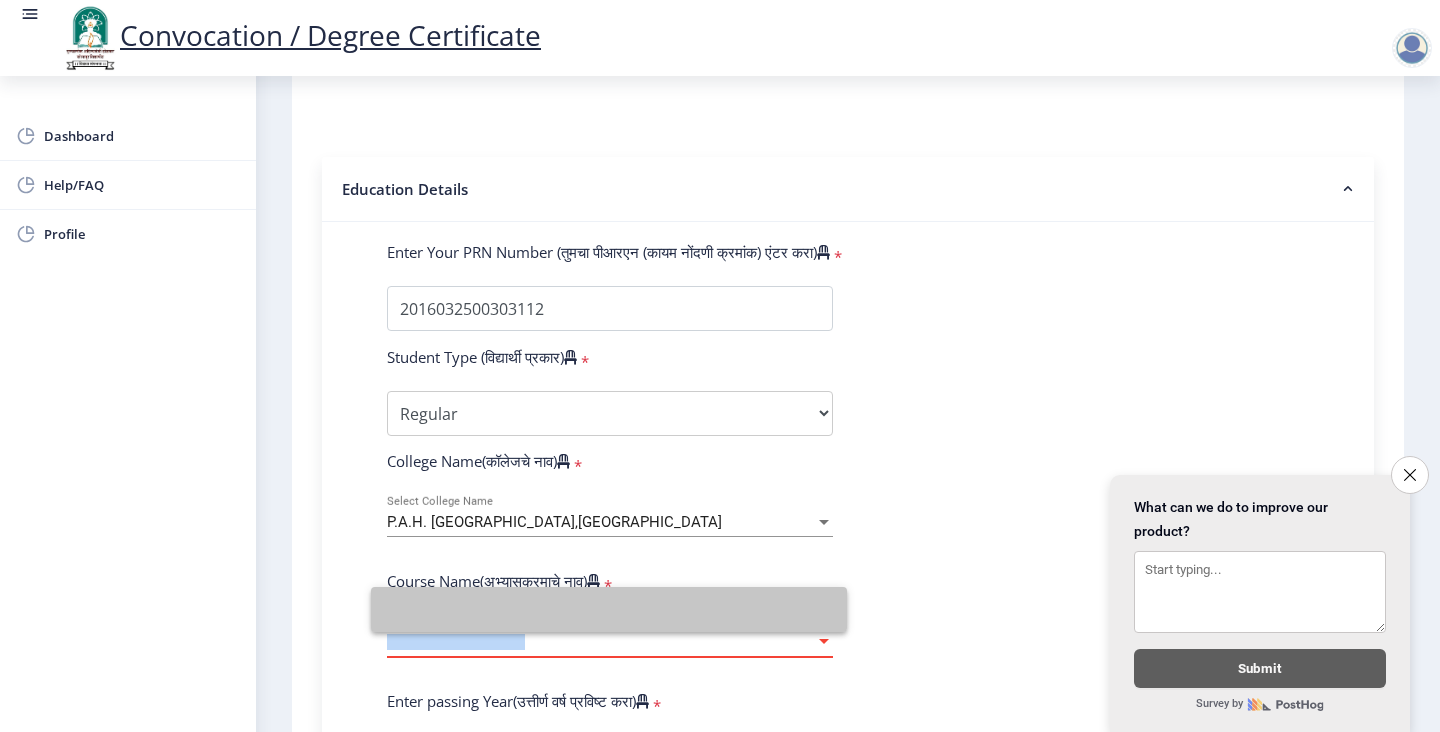 click on "Select Course Name Select Course Name" 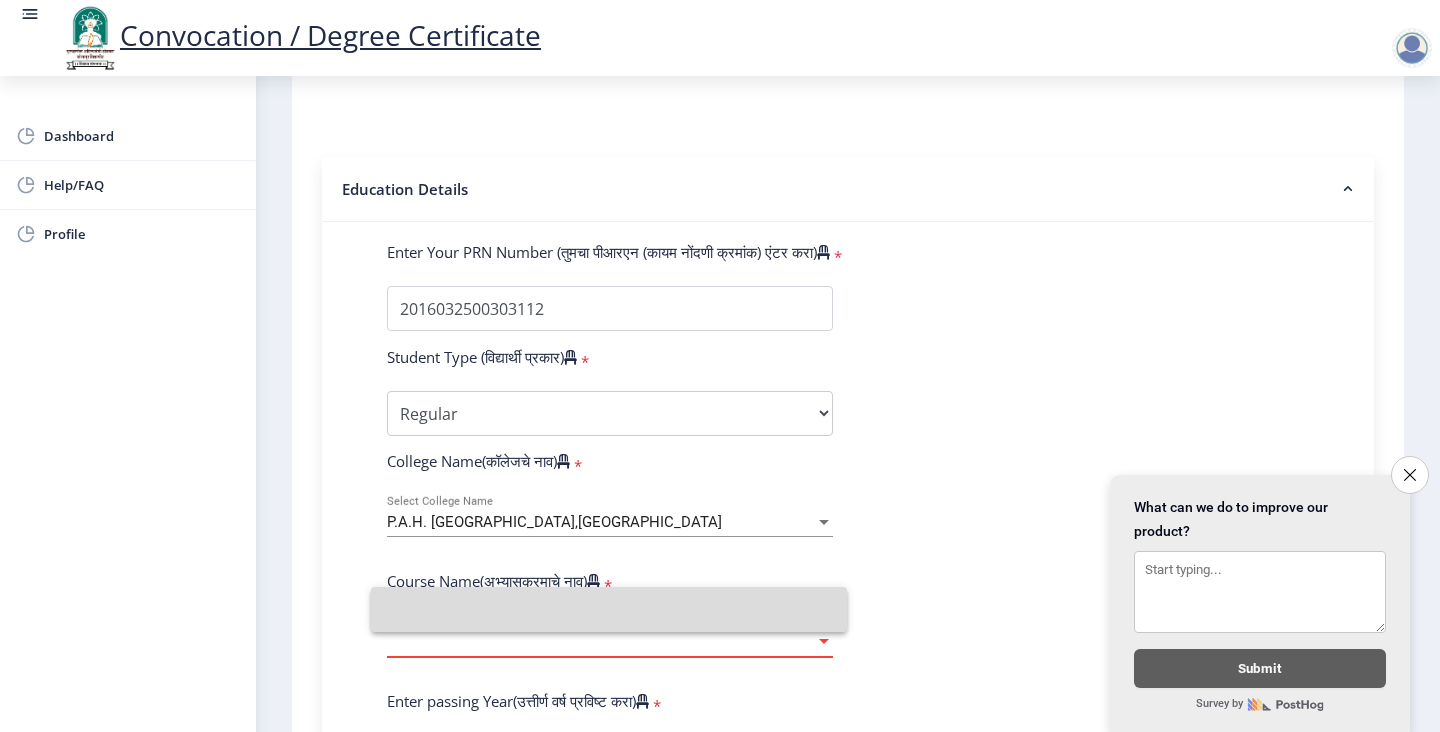 click at bounding box center (609, 609) 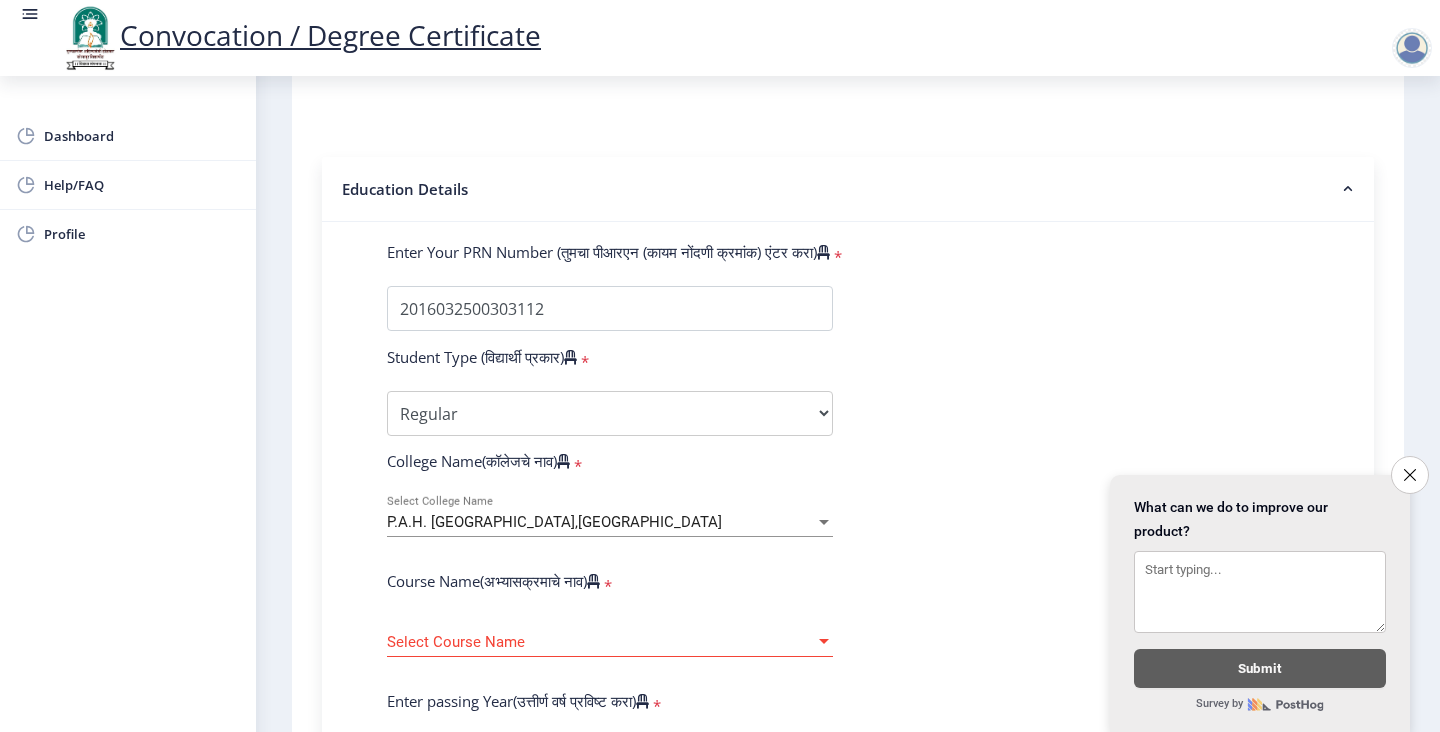click on "Enter Your PRN Number (तुमचा पीआरएन (कायम नोंदणी क्रमांक) एंटर करा)   * Student Type (विद्यार्थी प्रकार)    * Select Student Type Regular External College Name(कॉलेजचे नाव)   * P.A.H. [GEOGRAPHIC_DATA],[GEOGRAPHIC_DATA] Select College Name Course Name(अभ्यासक्रमाचे नाव)   * Select Course Name Select Course Name Enter passing Year(उत्तीर्ण वर्ष प्रविष्ट करा)   *  2025   2024   2023   2022   2021   2020   2019   2018   2017   2016   2015   2014   2013   2012   2011   2010   2009   2008   2007   2006   2005   2004   2003   2002   2001   2000   1999   1998   1997   1996   1995   1994   1993   1992   1991   1990   1989   1988   1987   1986   1985   1984   1983   1982   1981   1980   1979   1978   1977   1976  Enter Passing Month(उत्तीर्ण महिना प्रविष्ट करा)   * March" 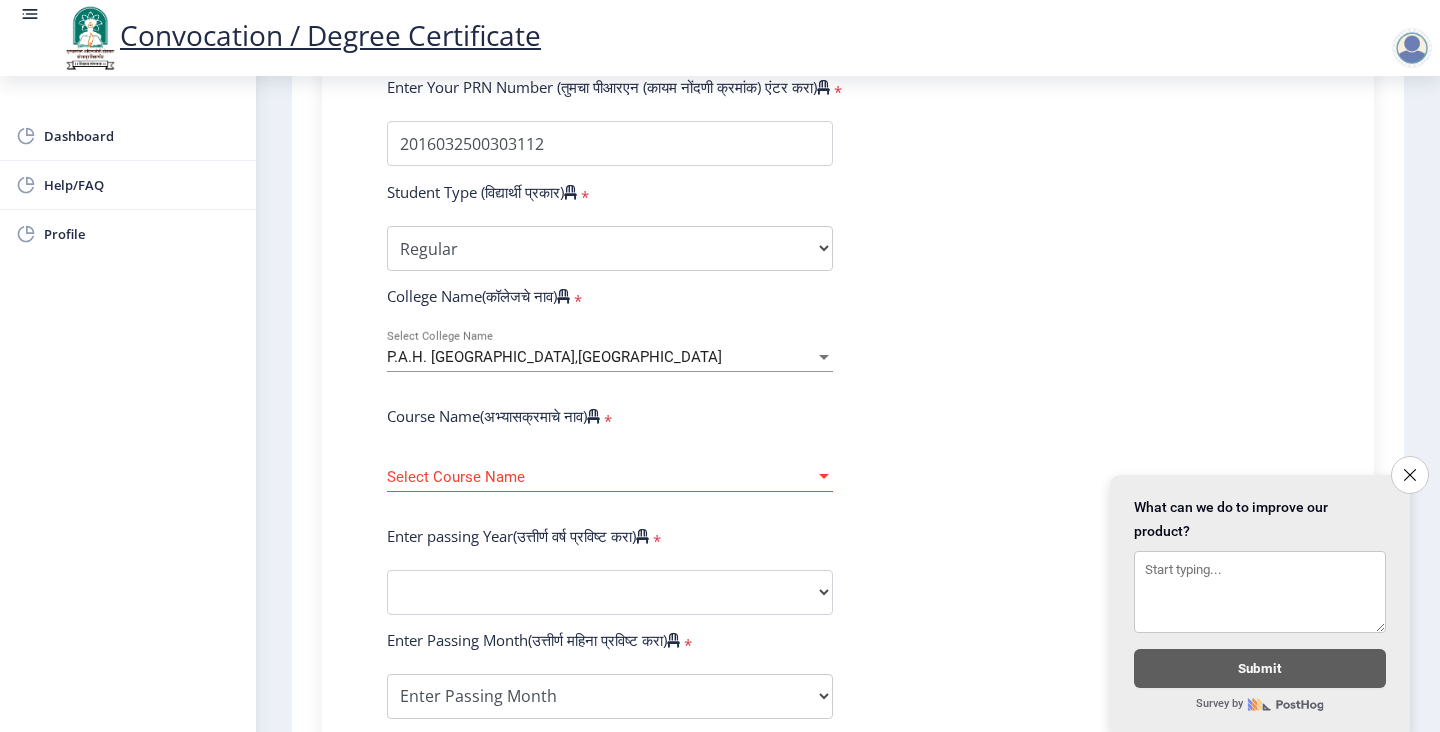 scroll, scrollTop: 600, scrollLeft: 0, axis: vertical 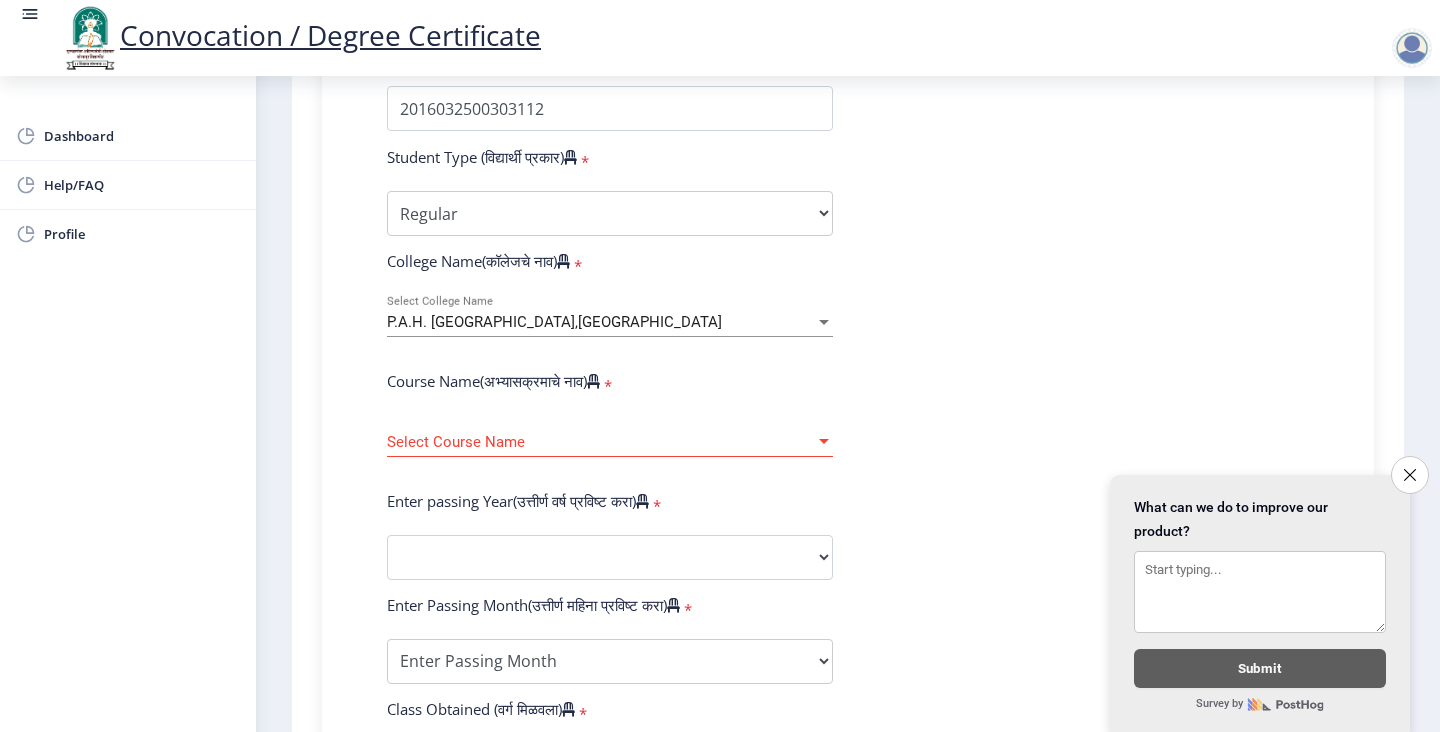 click on "P.A.H. [GEOGRAPHIC_DATA],[GEOGRAPHIC_DATA]" at bounding box center (554, 322) 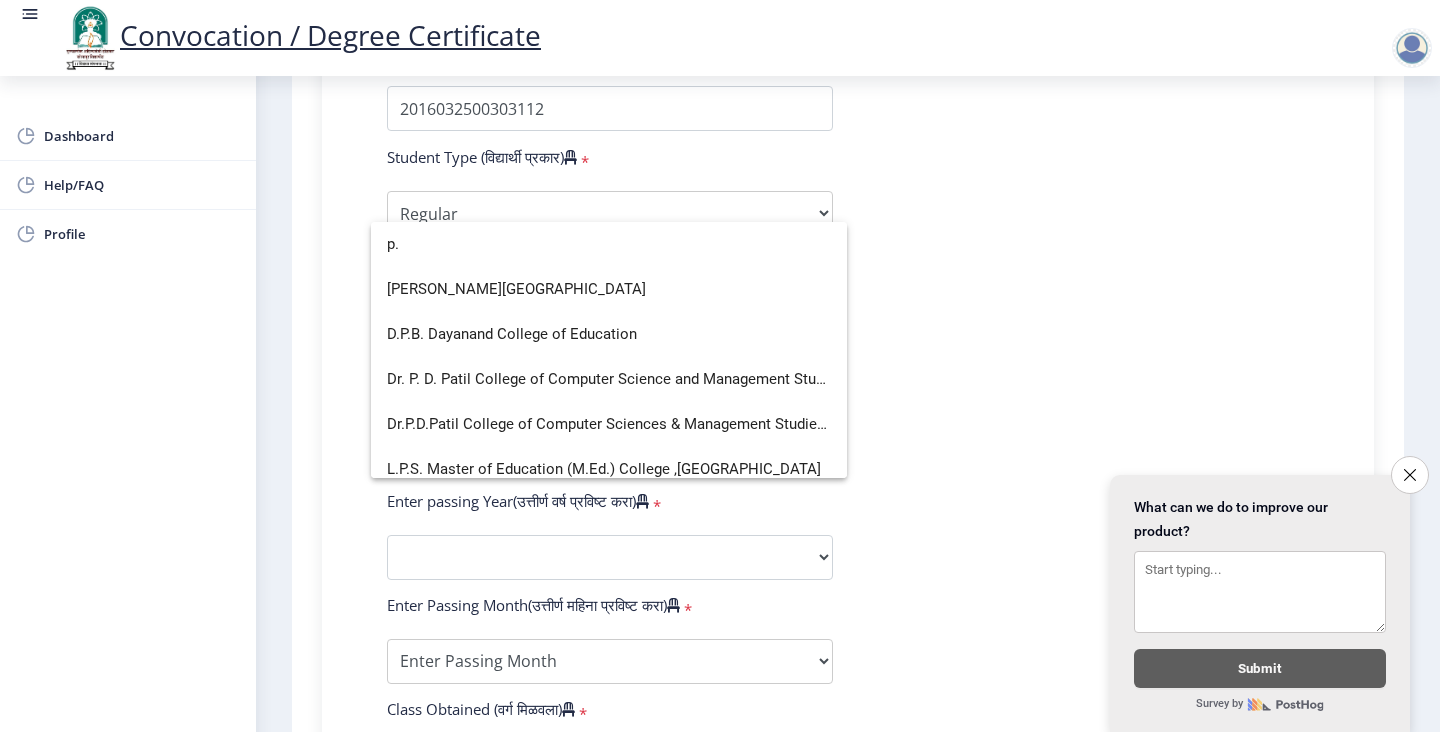 type on "p" 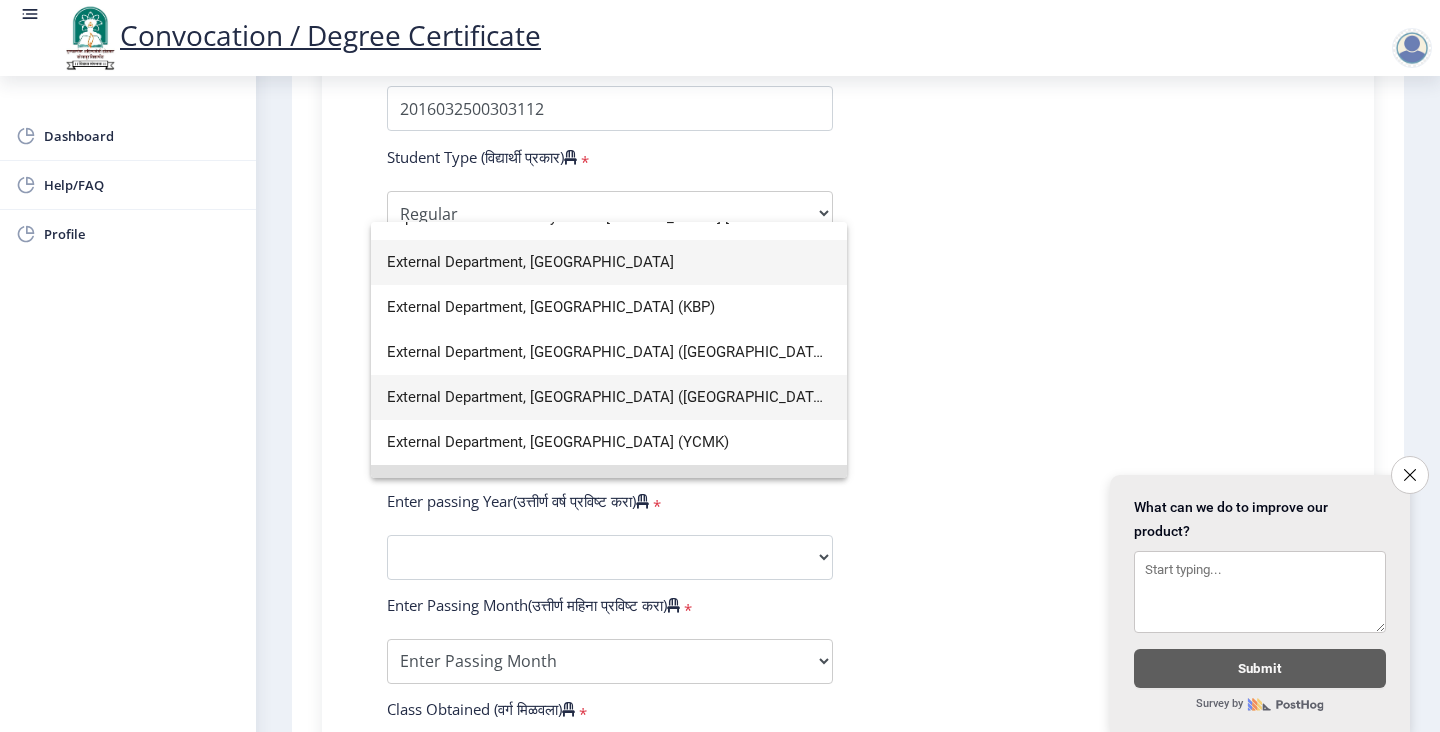 scroll, scrollTop: 104, scrollLeft: 0, axis: vertical 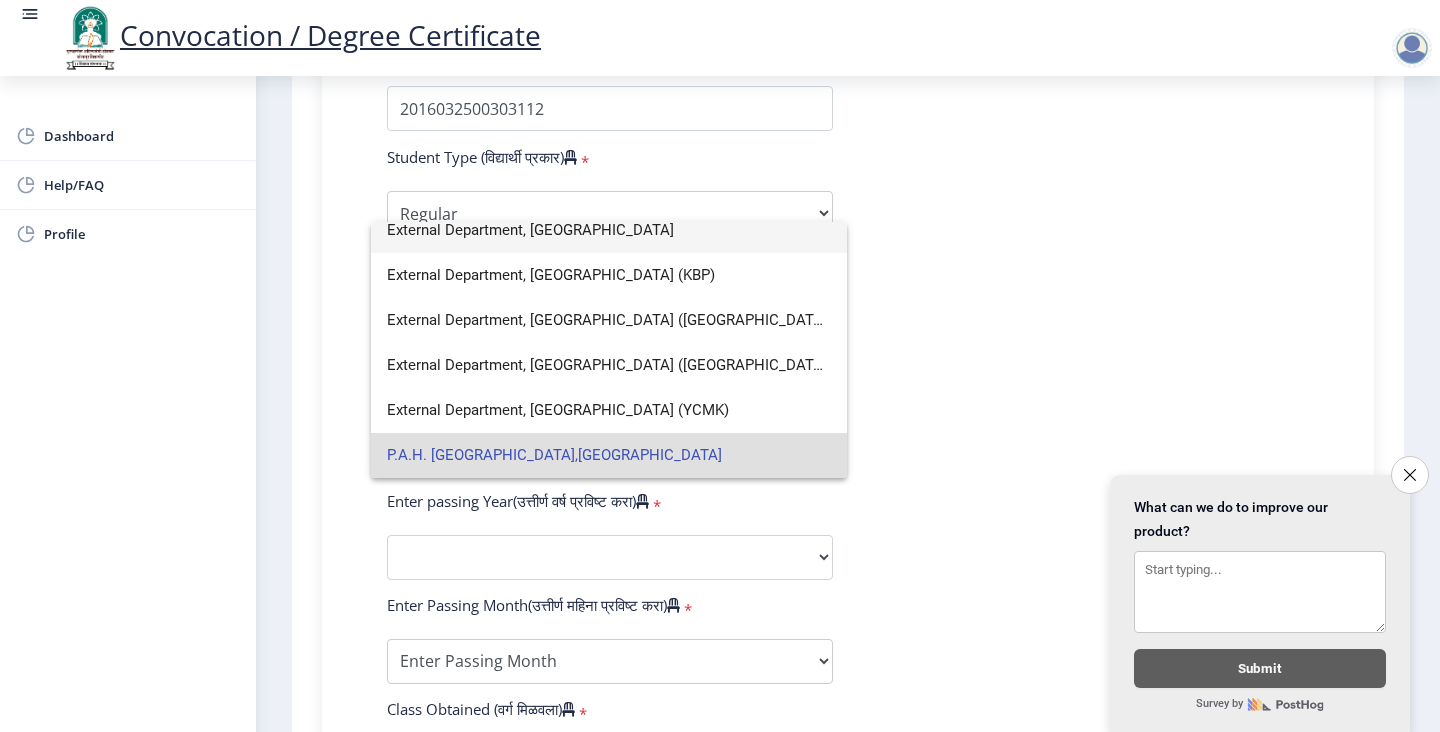 type on "solapur univers" 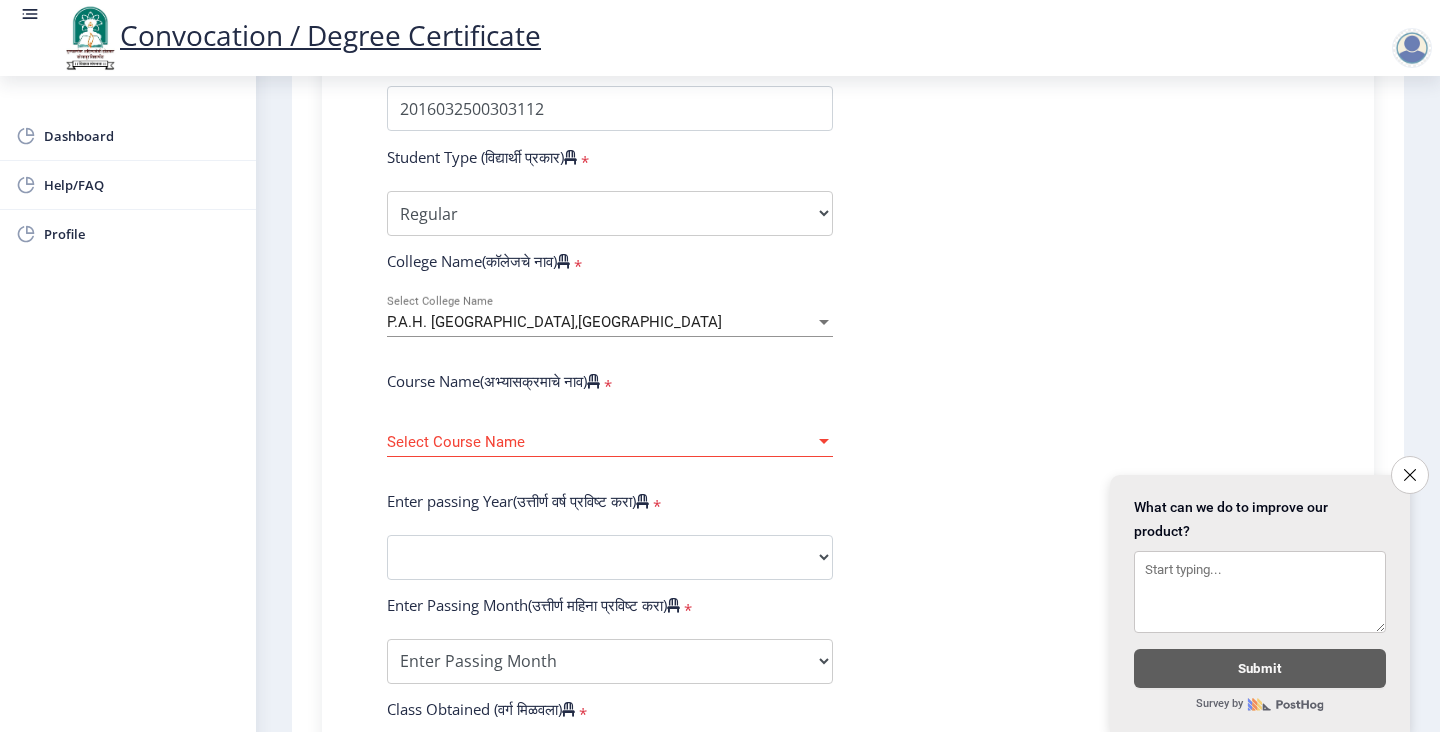 click on "Enter Your PRN Number (तुमचा पीआरएन (कायम नोंदणी क्रमांक) एंटर करा)   * Student Type (विद्यार्थी प्रकार)    * Select Student Type Regular External College Name(कॉलेजचे नाव)   * P.A.H. [GEOGRAPHIC_DATA],[GEOGRAPHIC_DATA] Select College Name Course Name(अभ्यासक्रमाचे नाव)   * Select Course Name Select Course Name Enter passing Year(उत्तीर्ण वर्ष प्रविष्ट करा)   *  2025   2024   2023   2022   2021   2020   2019   2018   2017   2016   2015   2014   2013   2012   2011   2010   2009   2008   2007   2006   2005   2004   2003   2002   2001   2000   1999   1998   1997   1996   1995   1994   1993   1992   1991   1990   1989   1988   1987   1986   1985   1984   1983   1982   1981   1980   1979   1978   1977   1976  Enter Passing Month(उत्तीर्ण महिना प्रविष्ट करा)   * March" 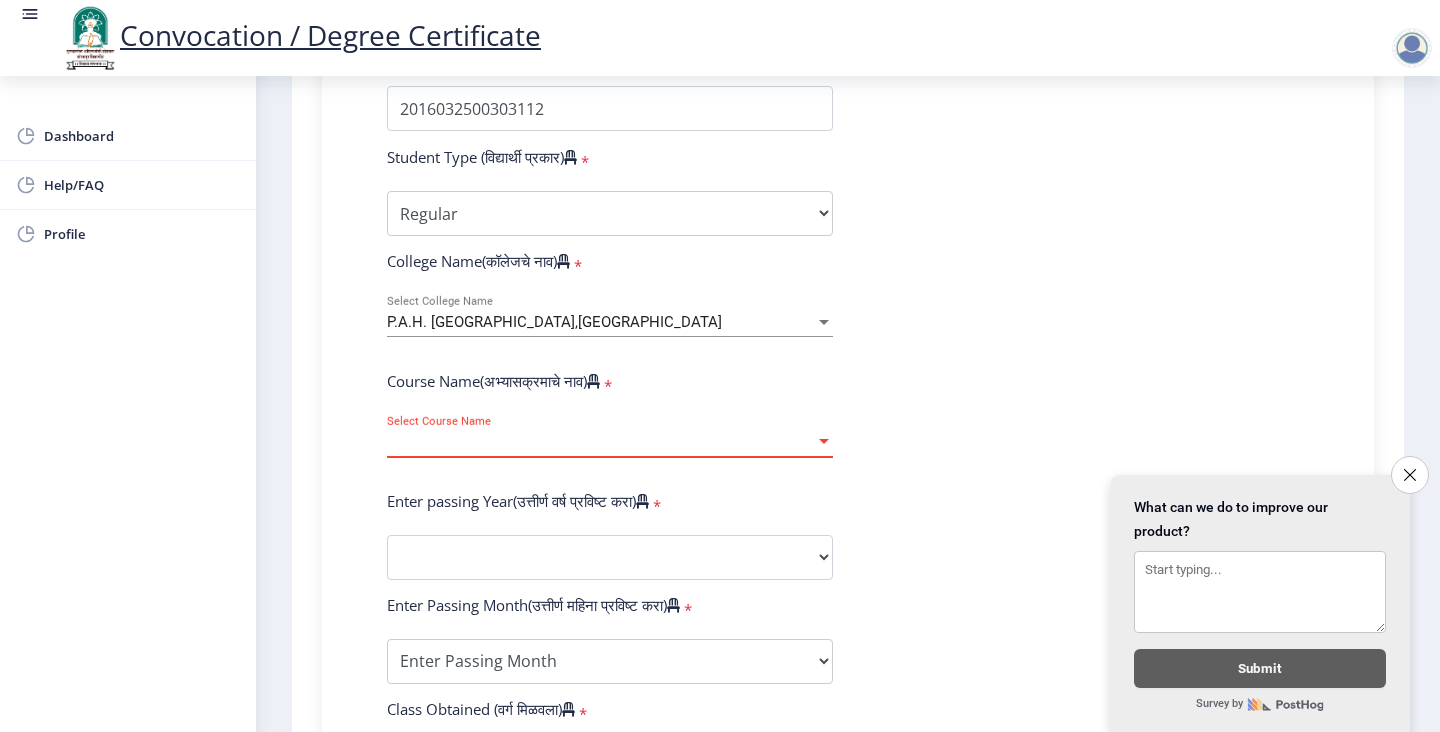 click on "Select Course Name" at bounding box center [601, 442] 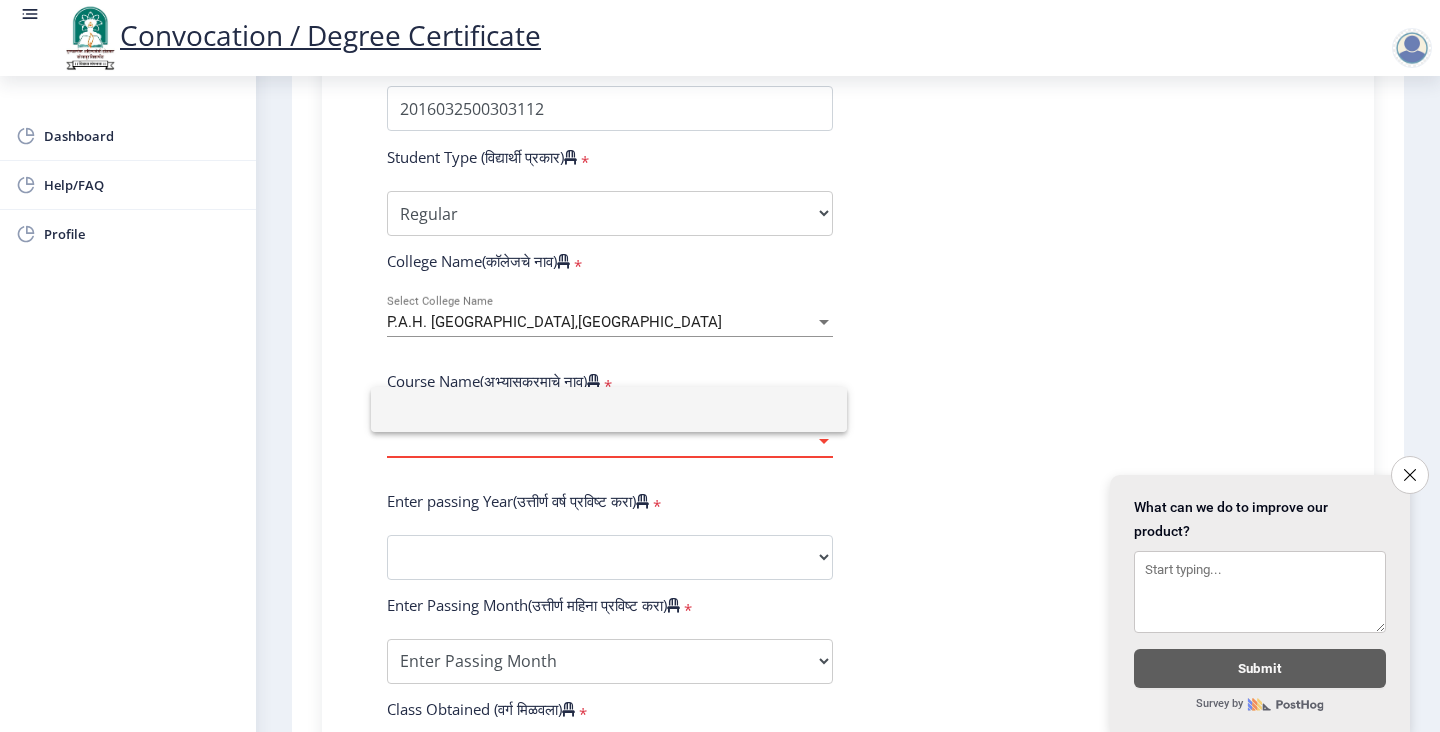click 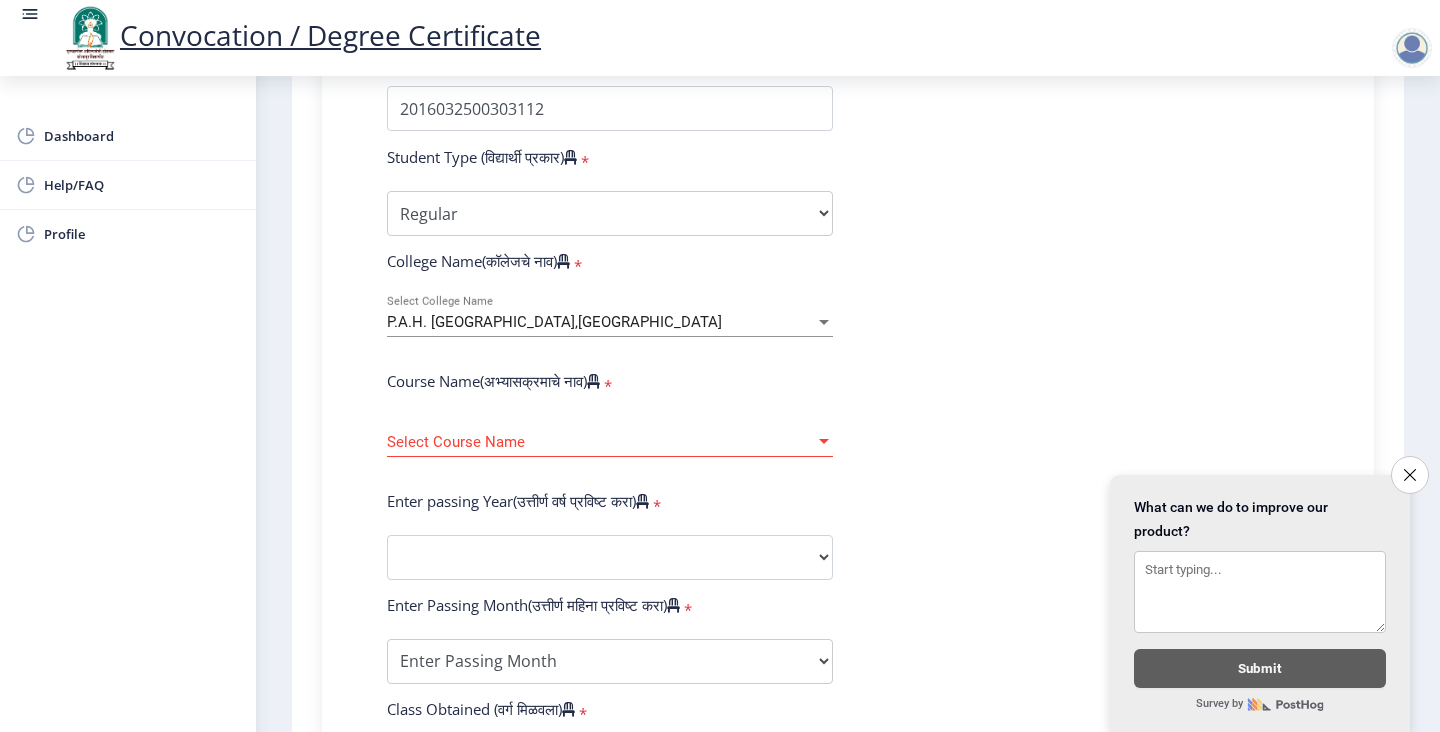 click on "Select Course Name Select Course Name" 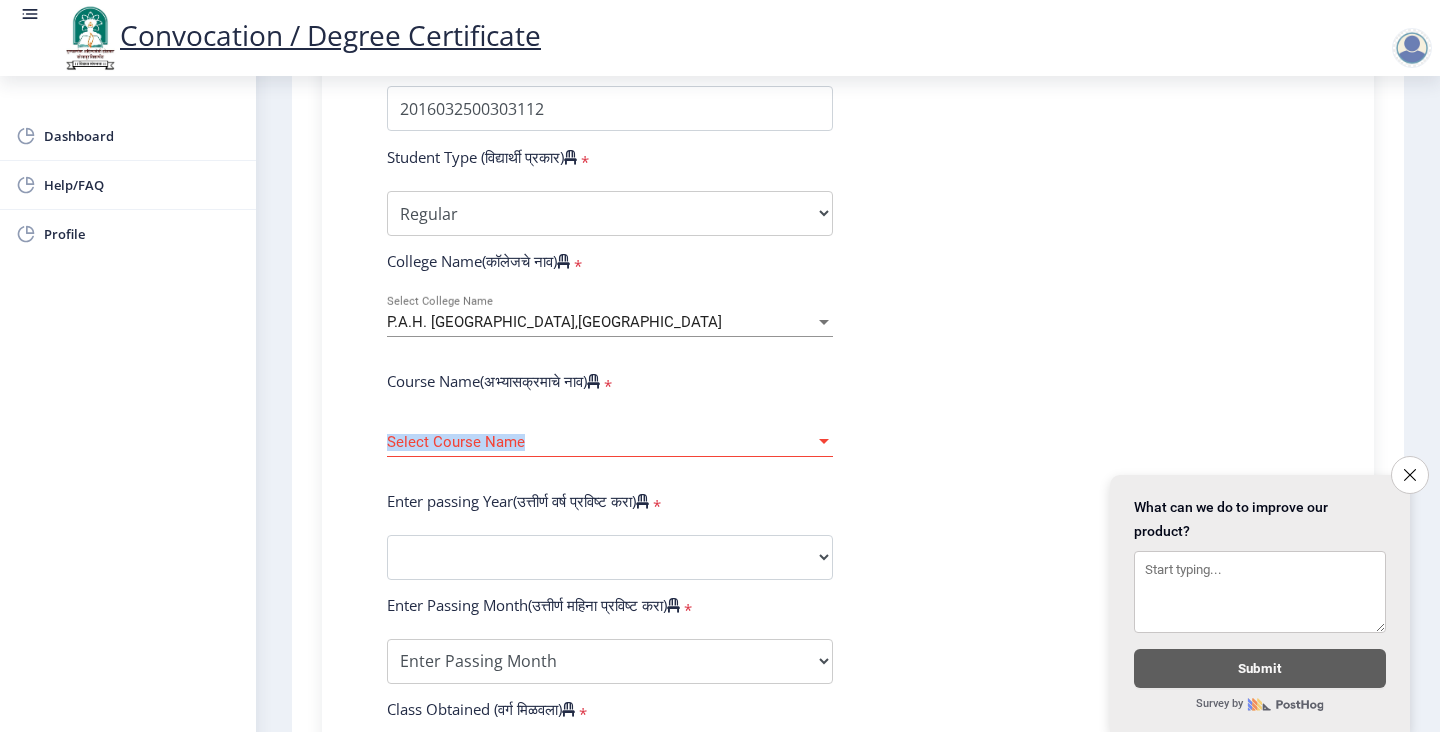click on "Select Course Name Select Course Name" 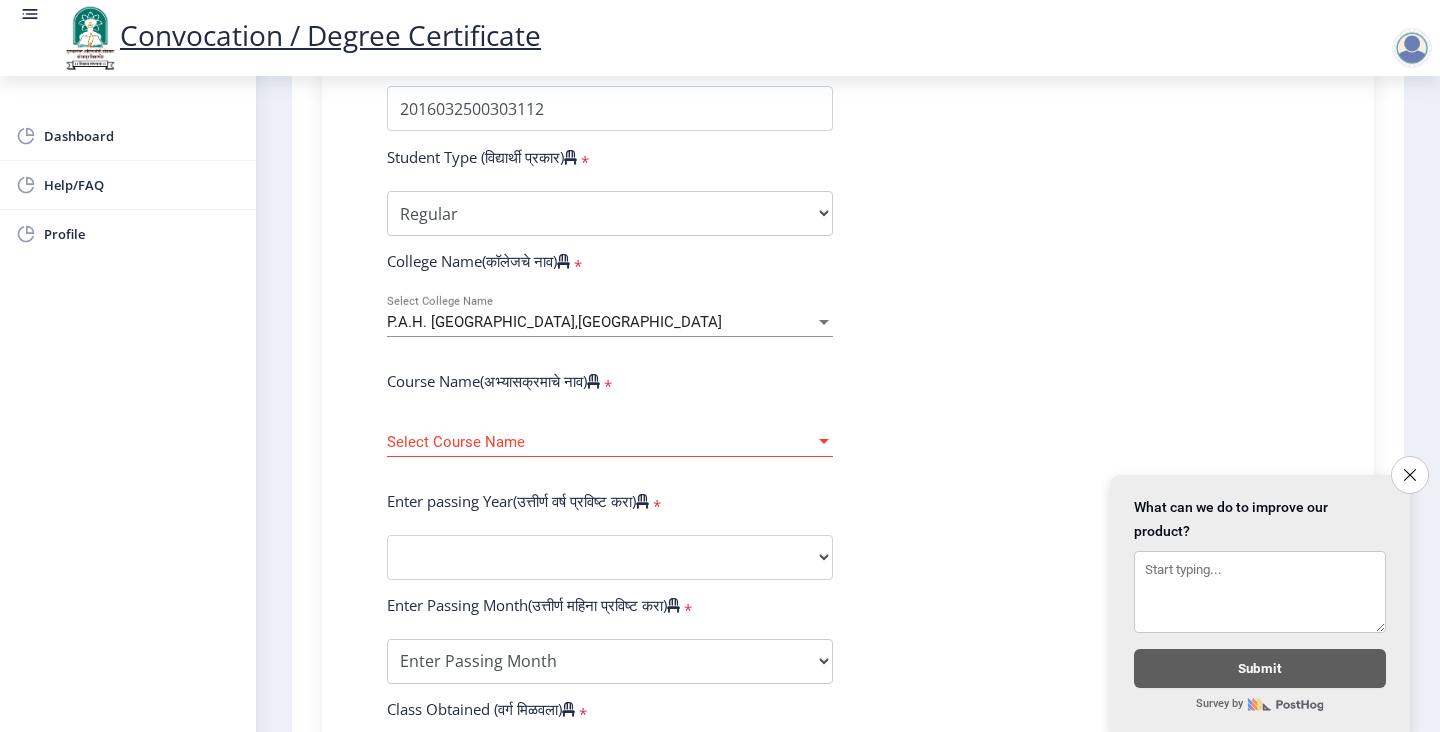 click at bounding box center (824, 441) 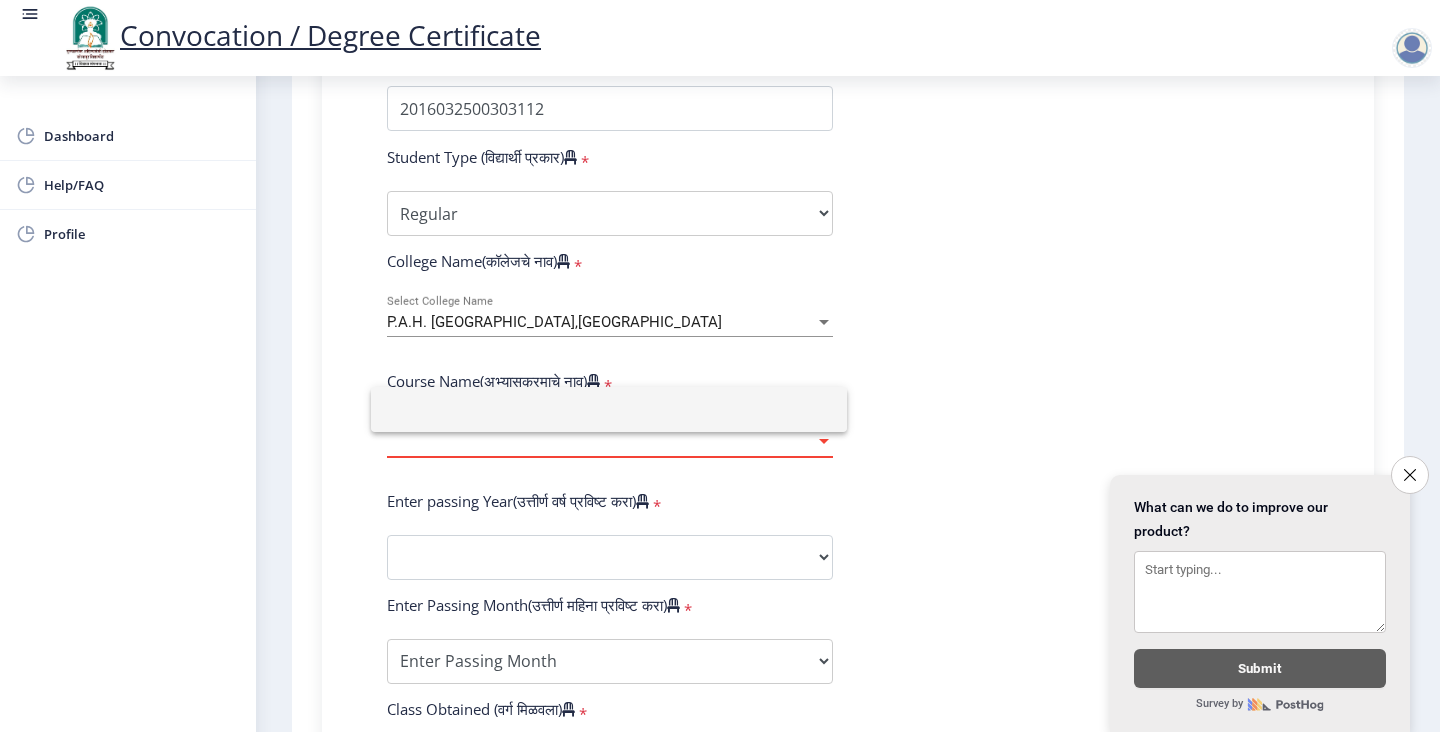 click at bounding box center (609, 409) 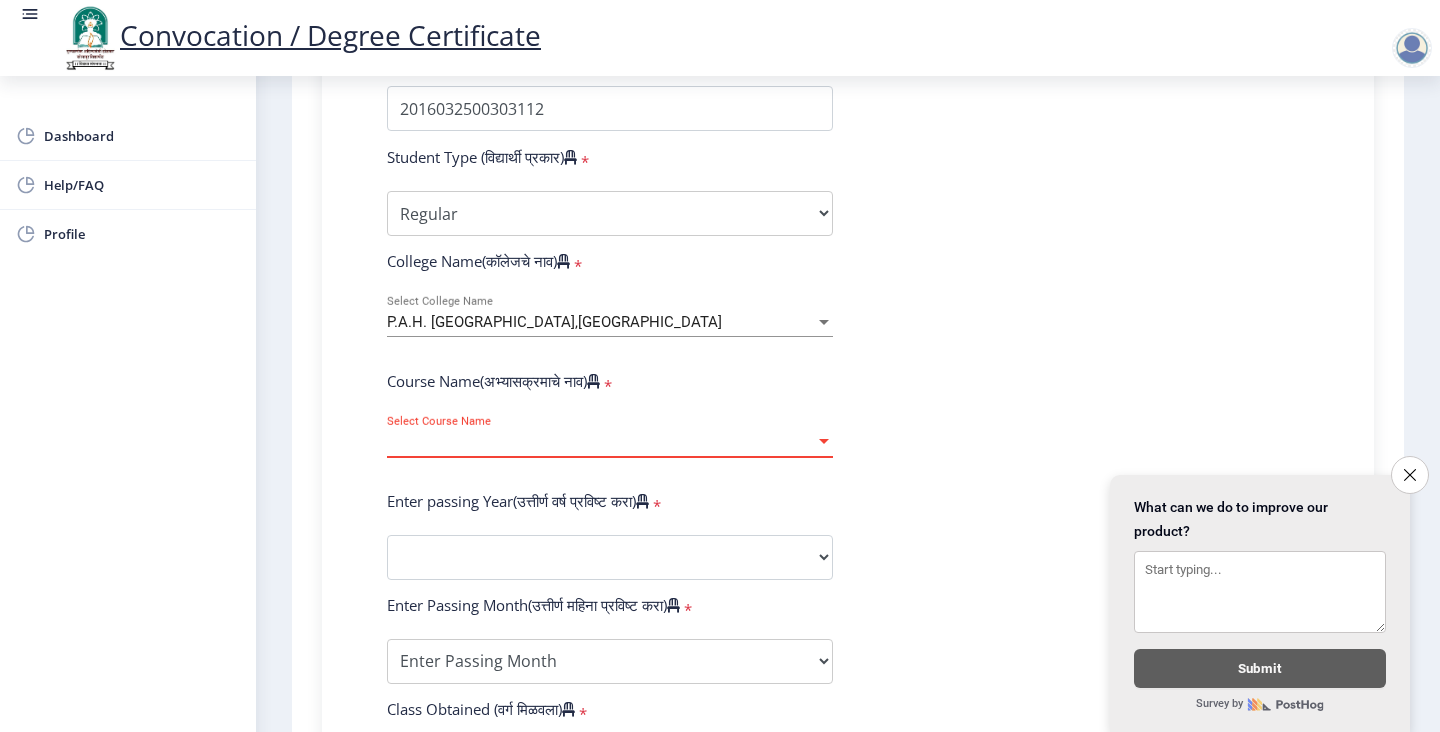 click at bounding box center [824, 441] 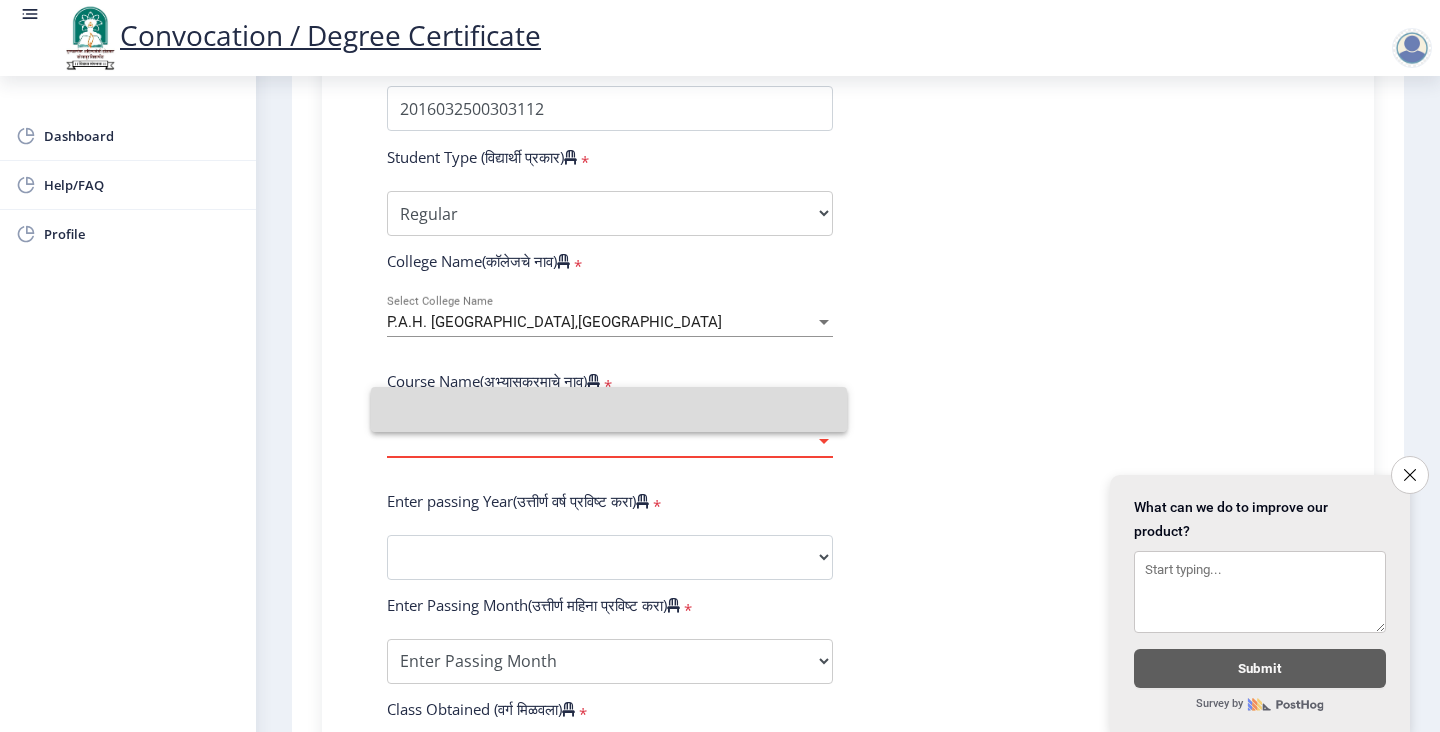 click at bounding box center (609, 409) 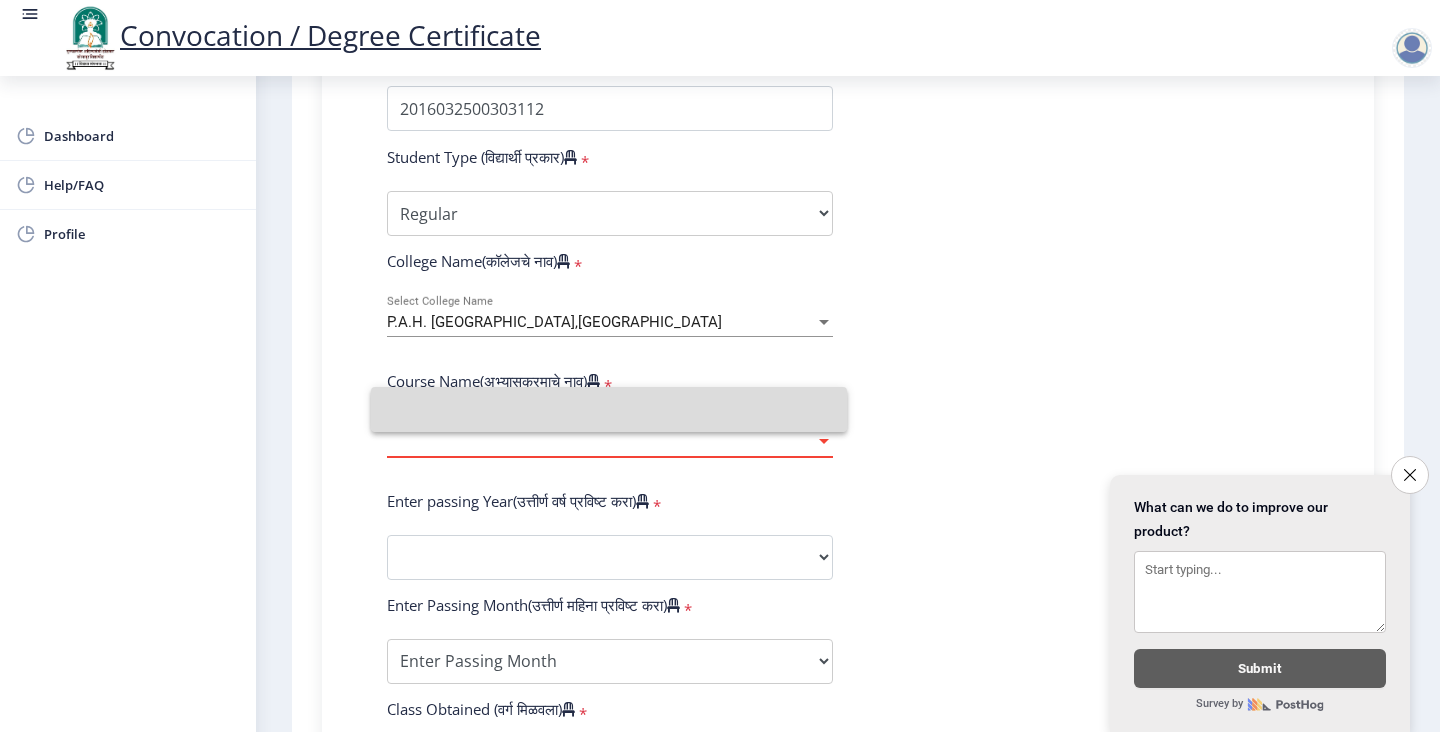 click at bounding box center (609, 409) 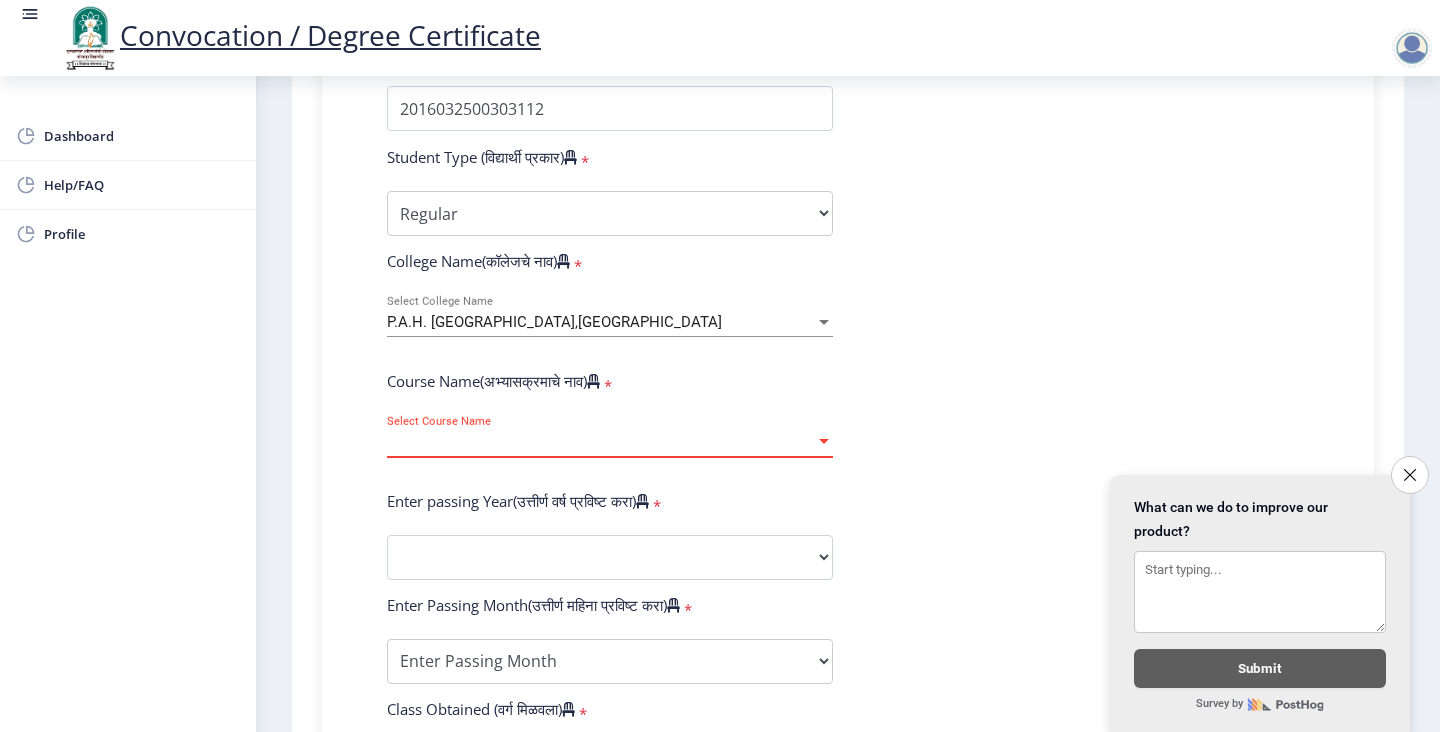 click at bounding box center (824, 441) 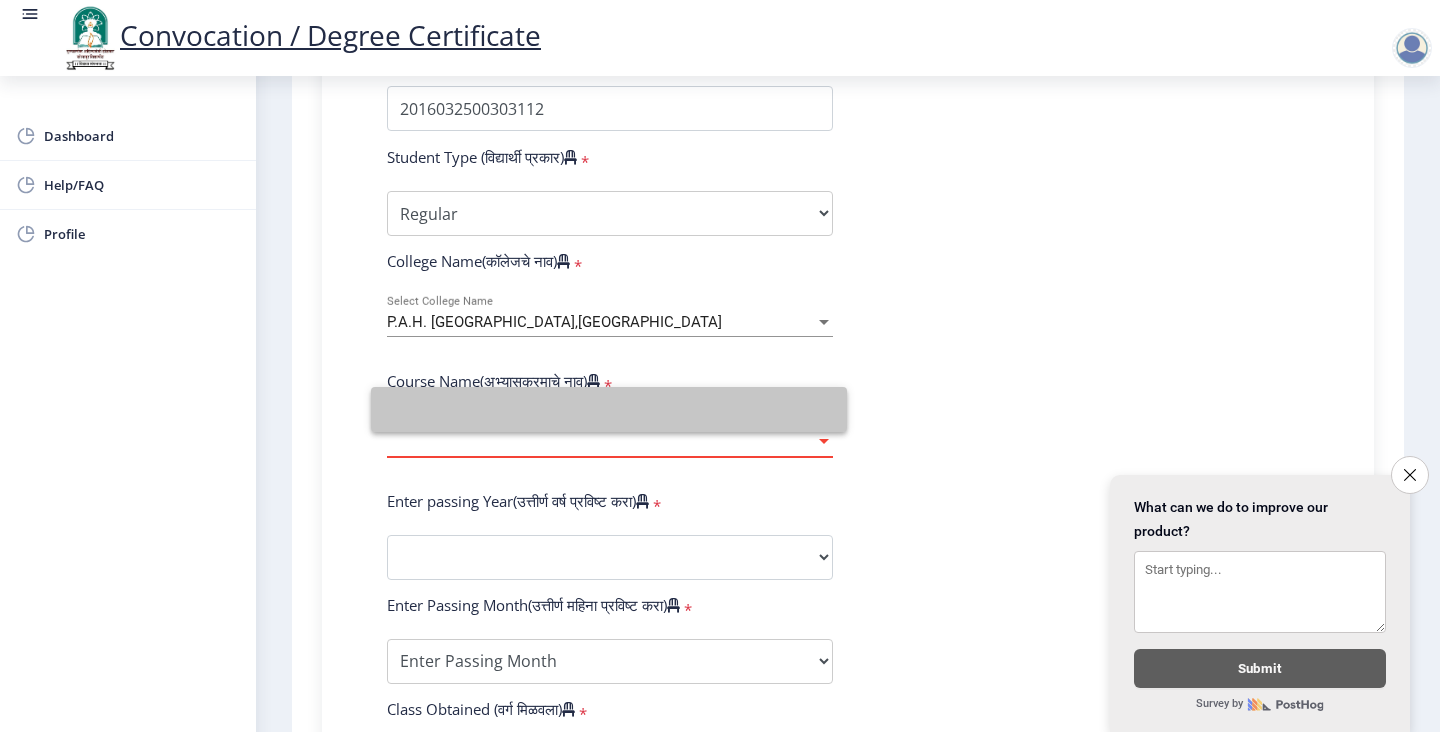 click at bounding box center [609, 409] 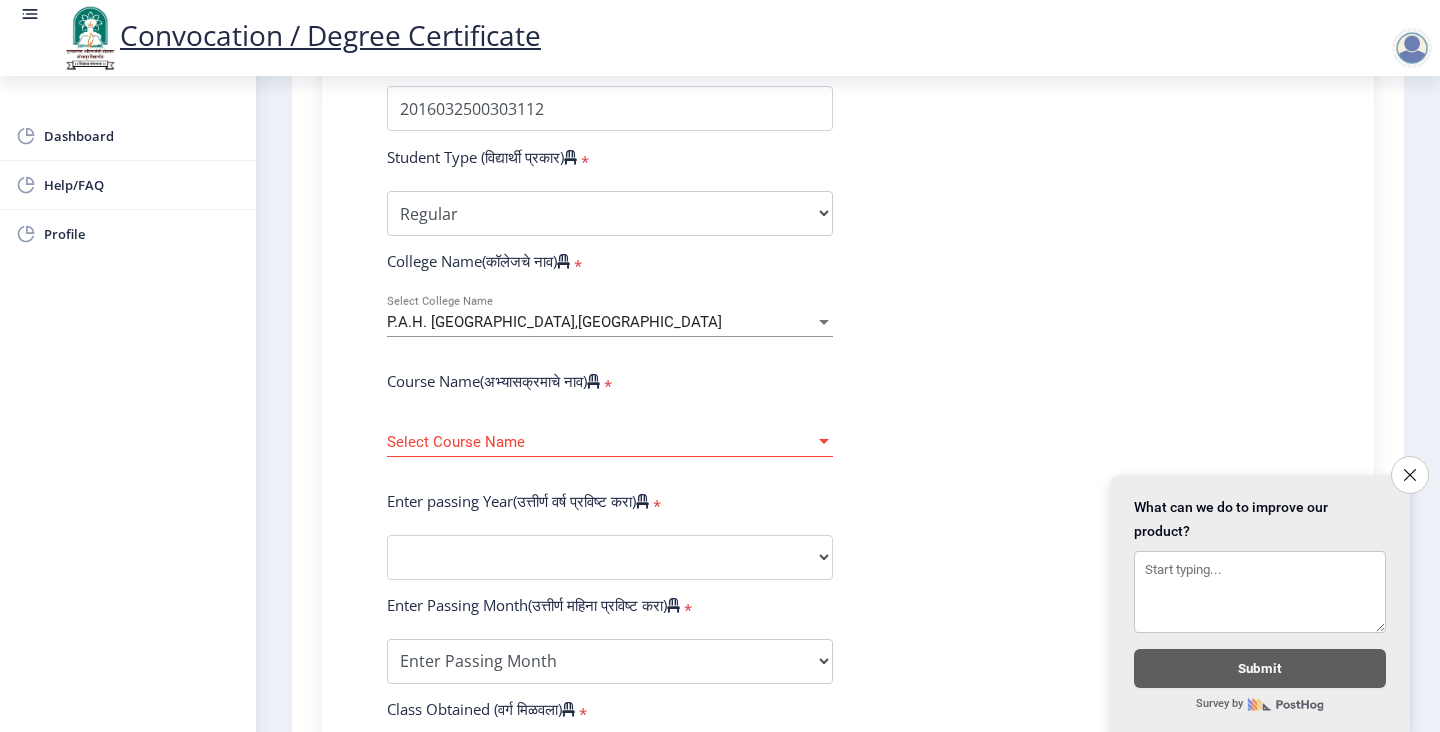 click at bounding box center [824, 441] 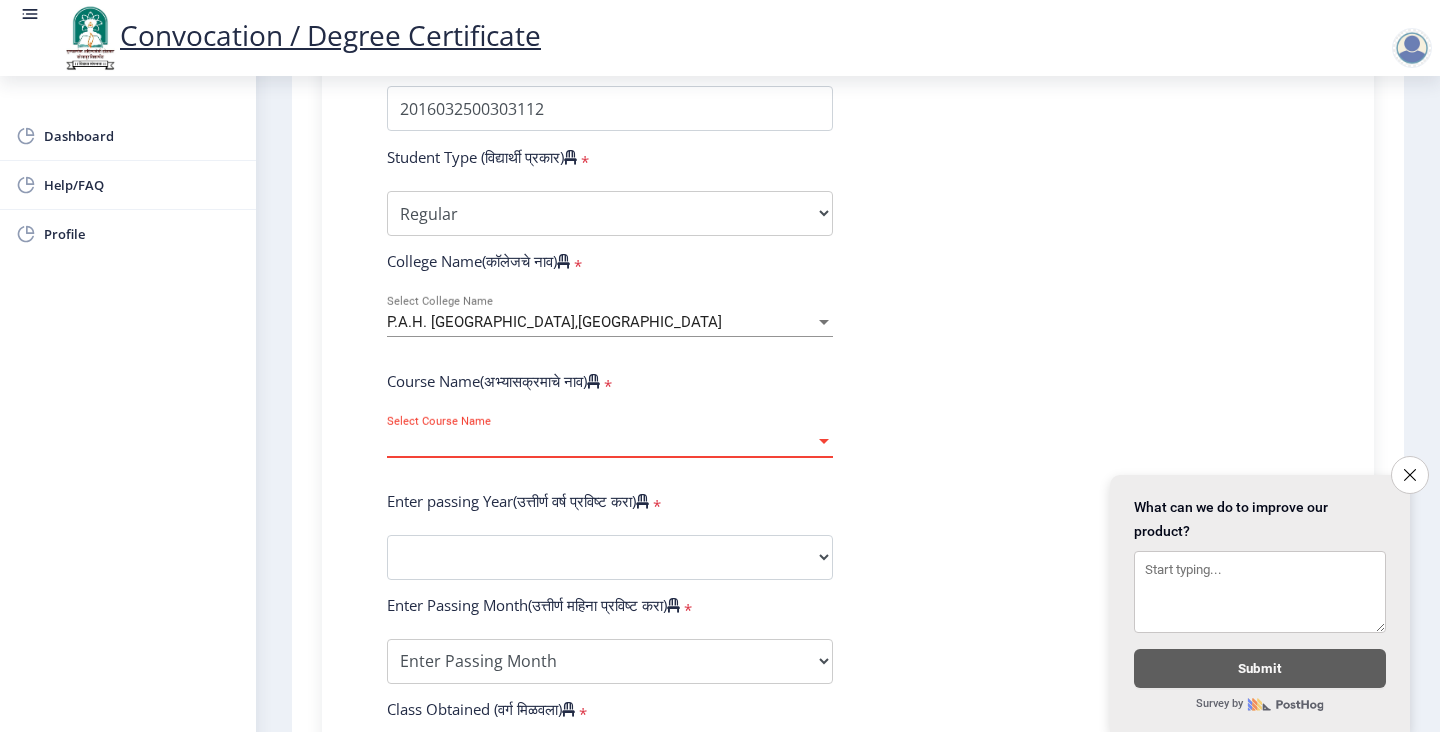 click at bounding box center (824, 441) 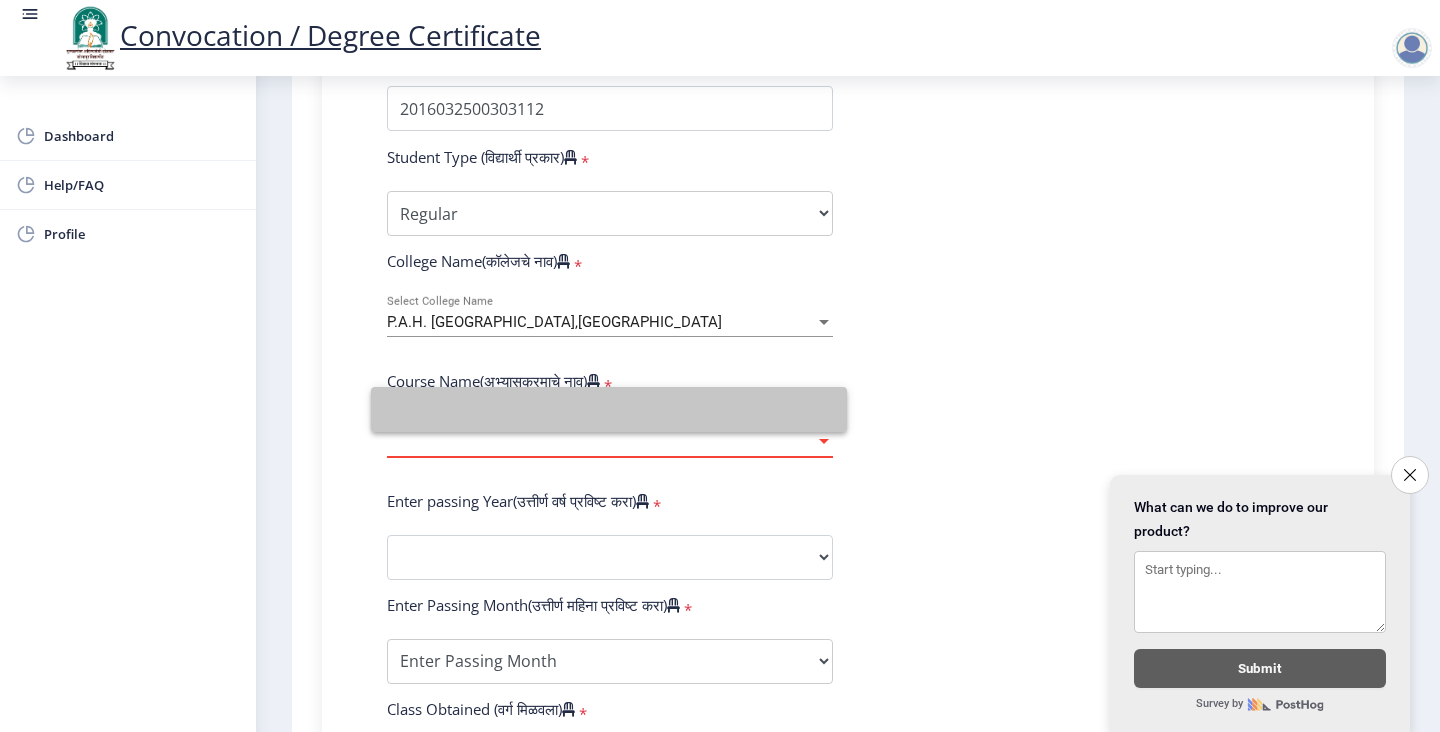 click at bounding box center (609, 409) 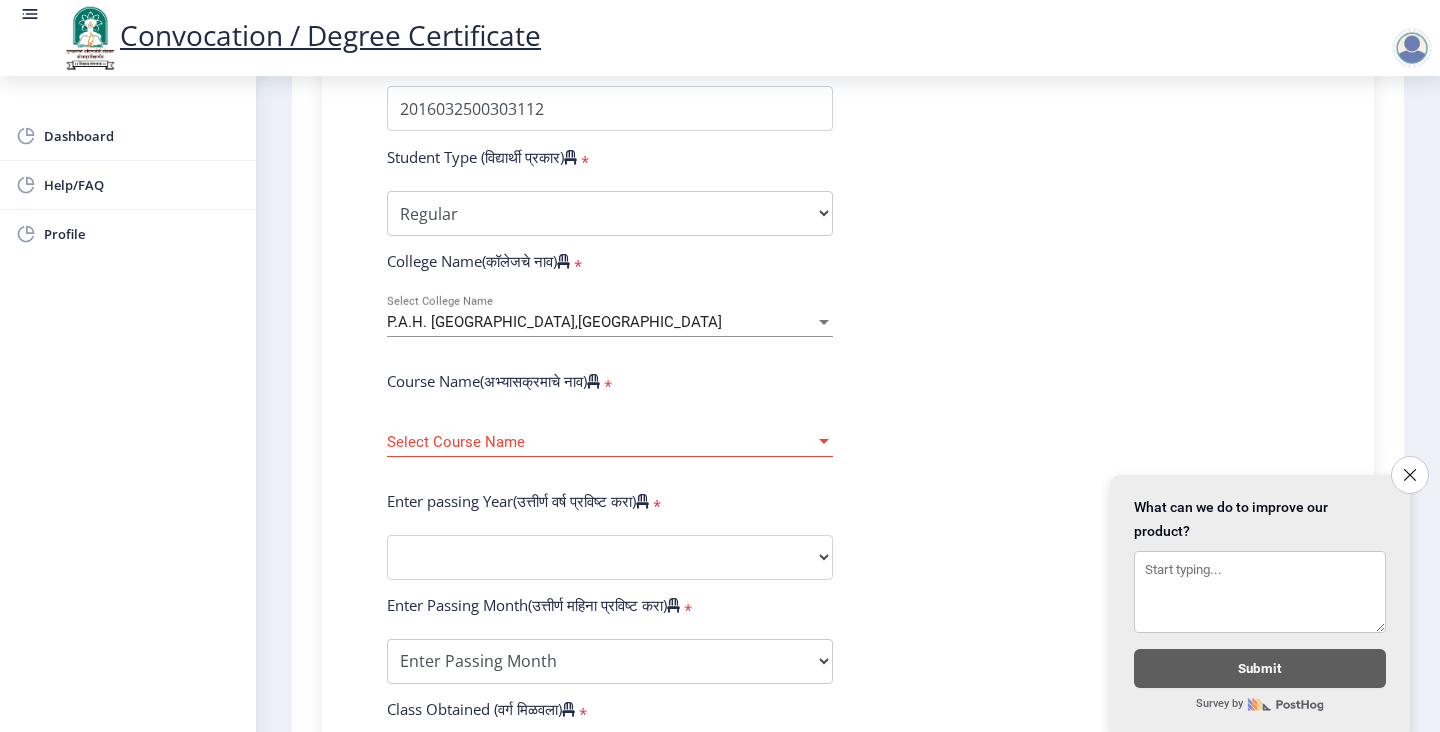 click at bounding box center [824, 441] 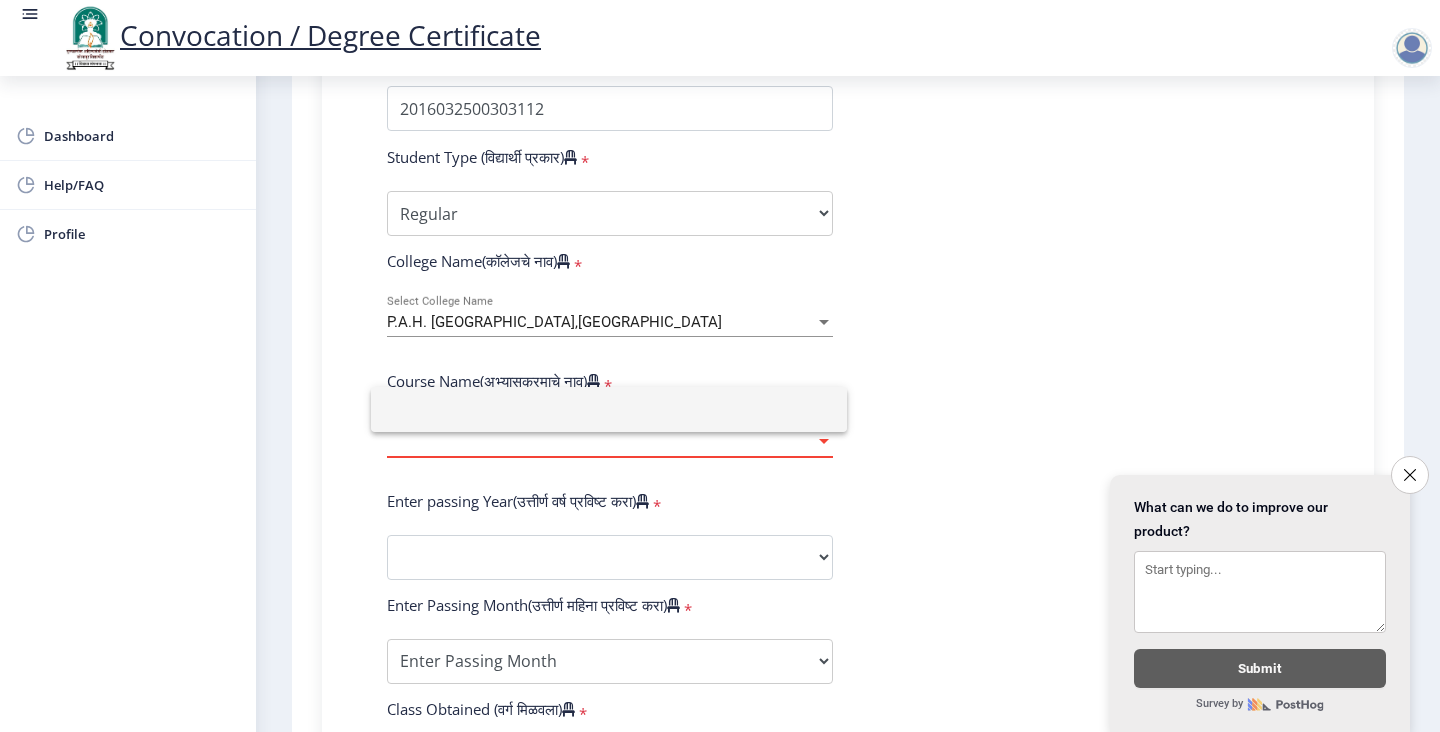 click 